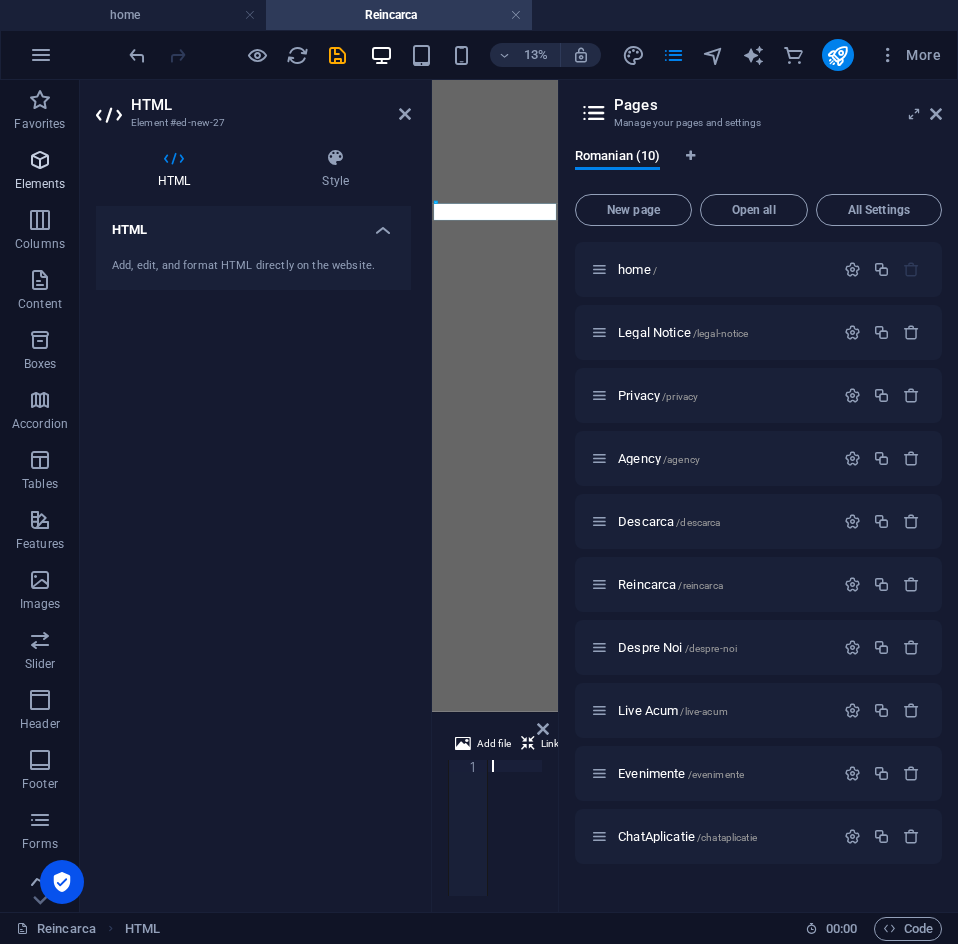 scroll, scrollTop: 0, scrollLeft: 0, axis: both 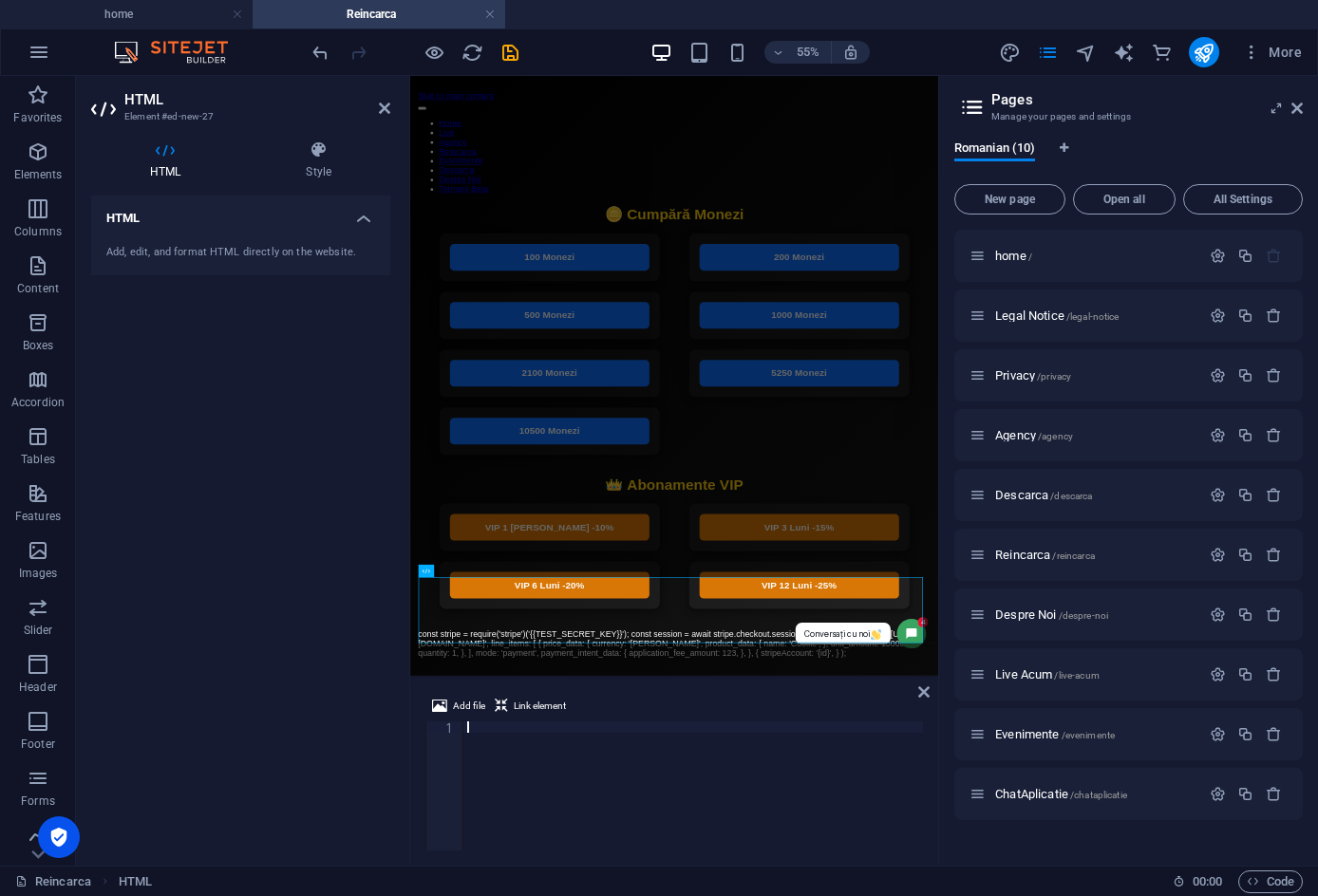 click at bounding box center (693, 797) 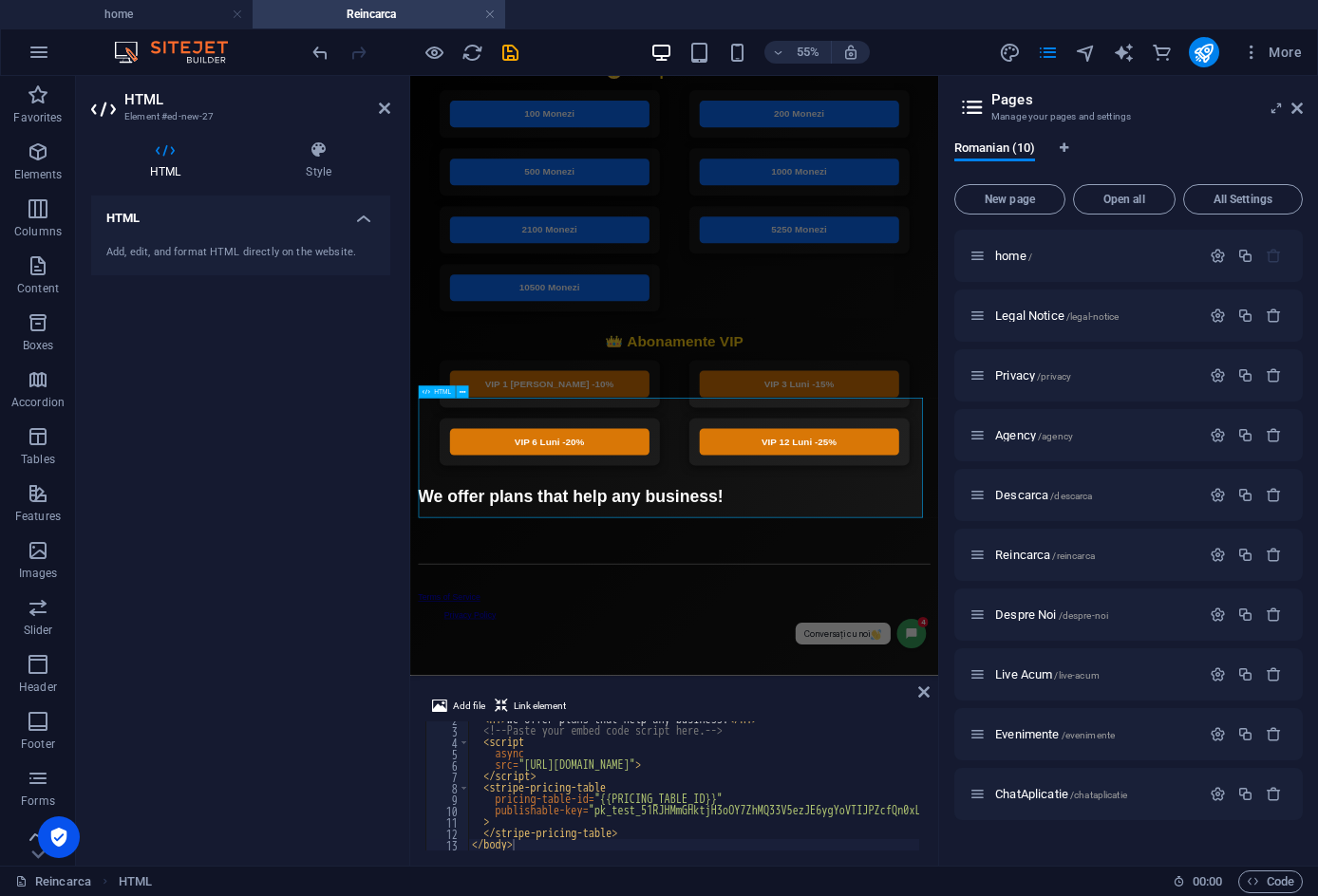 scroll, scrollTop: 326, scrollLeft: 0, axis: vertical 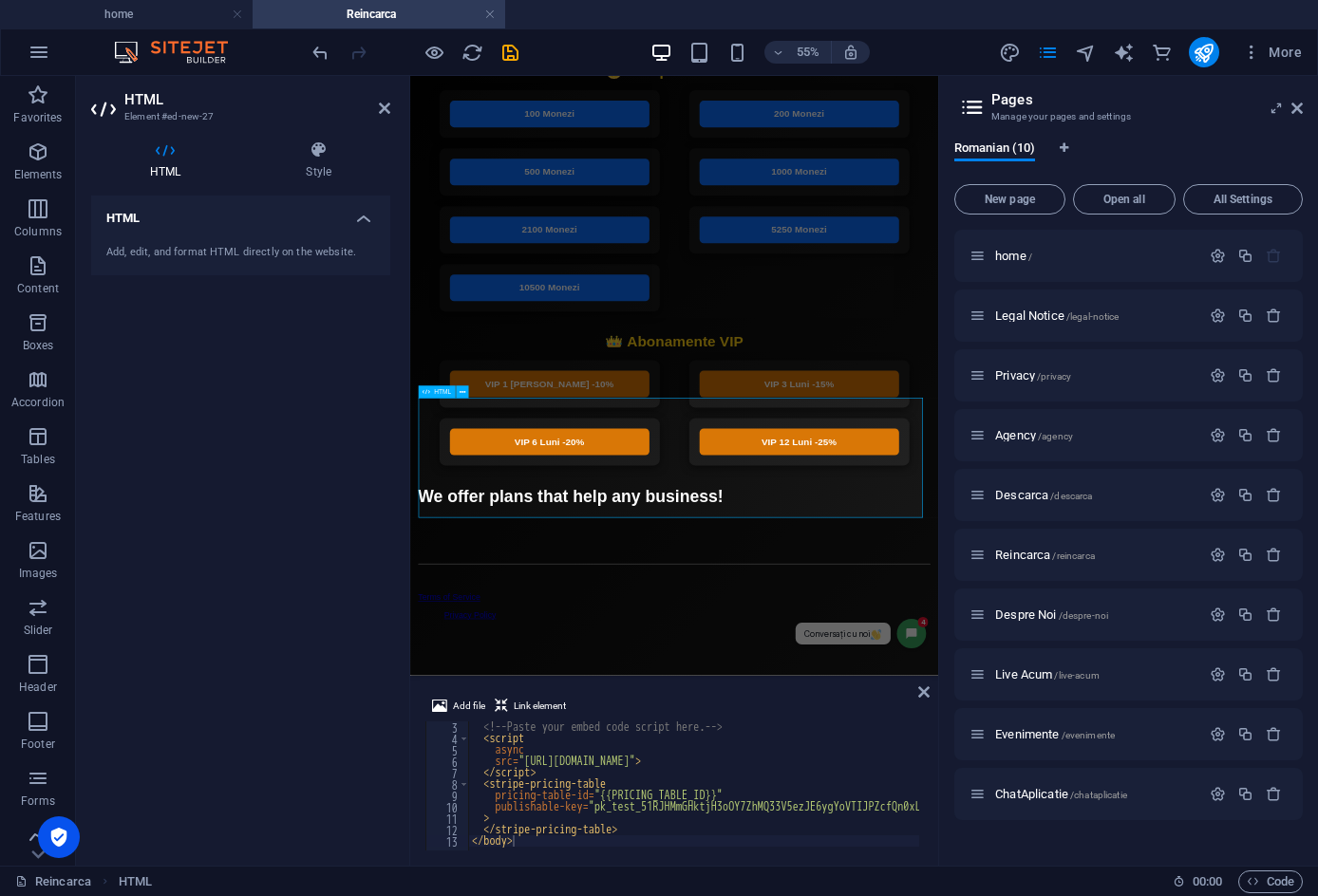 click on "We offer plans that help any business!" at bounding box center [890, 840] 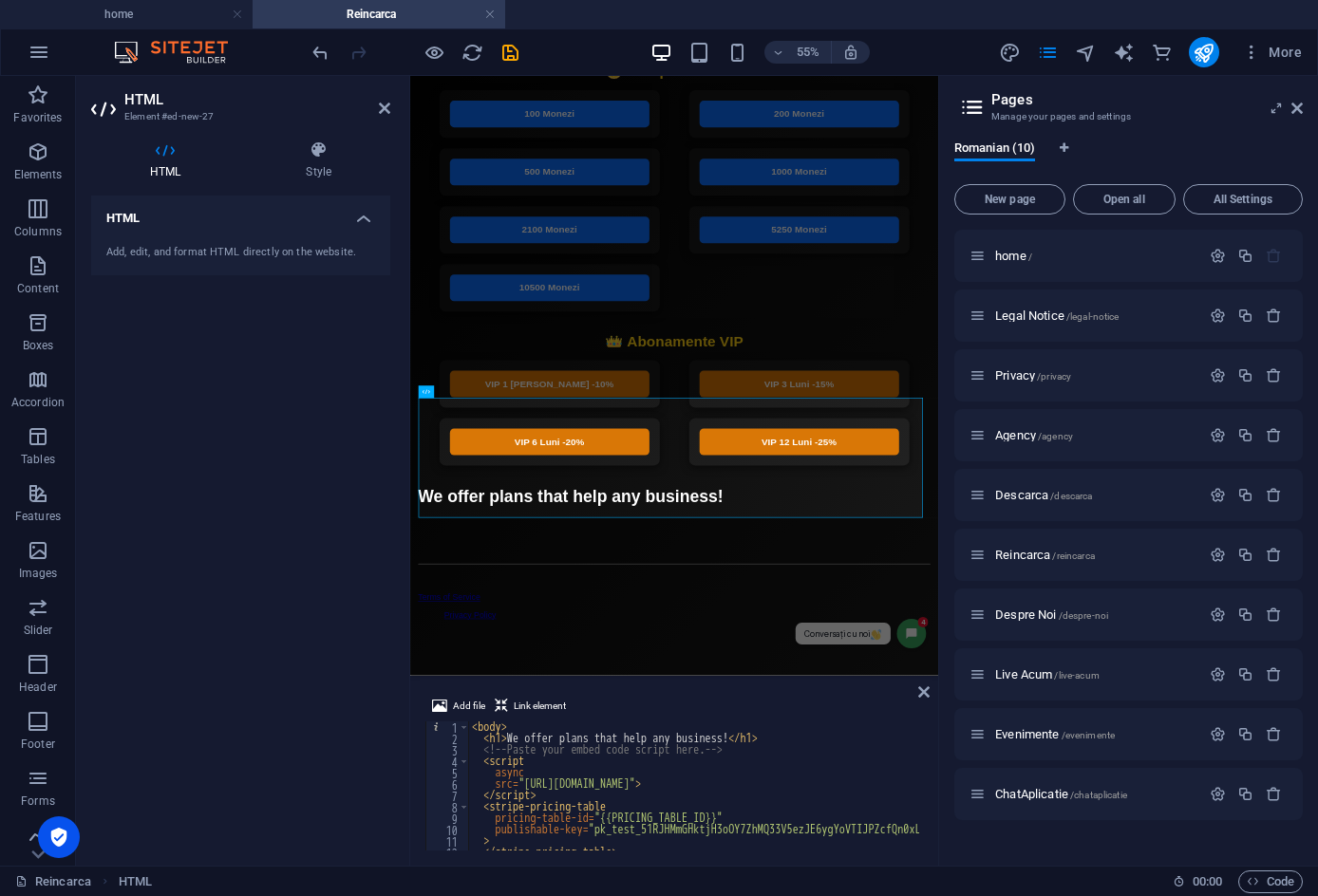 scroll, scrollTop: 0, scrollLeft: 0, axis: both 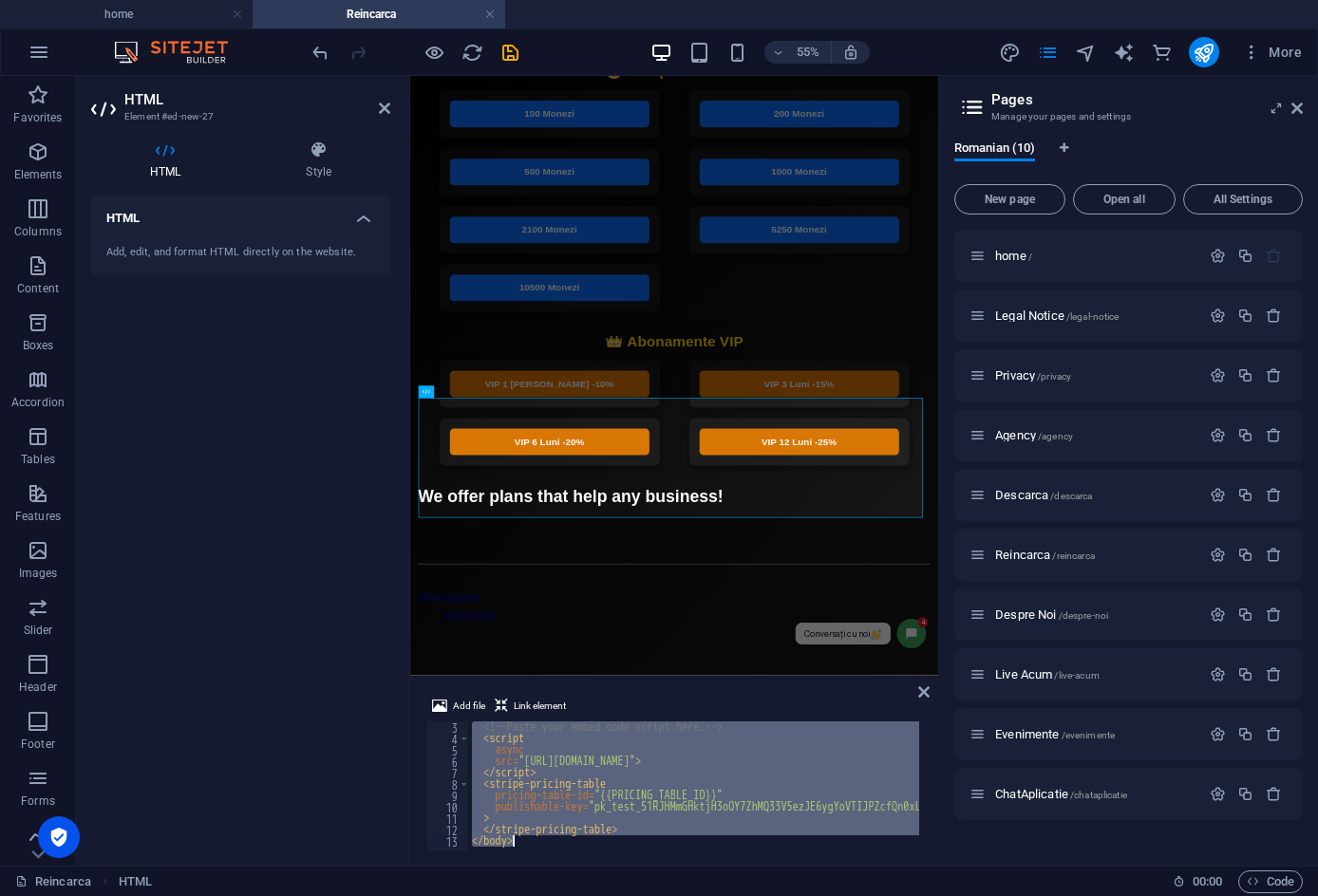drag, startPoint x: 469, startPoint y: 728, endPoint x: 611, endPoint y: 882, distance: 209.47554 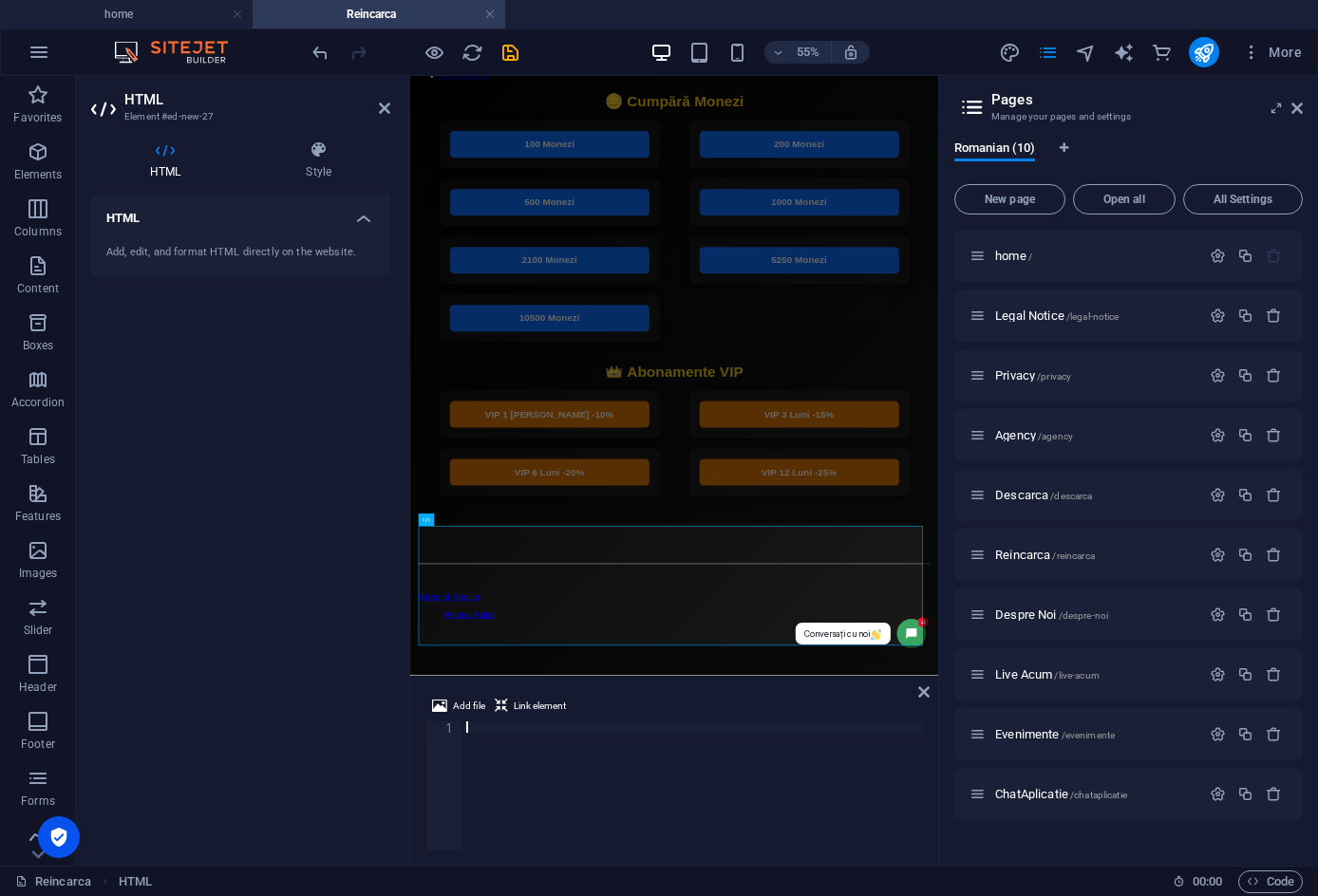 scroll, scrollTop: 93, scrollLeft: 0, axis: vertical 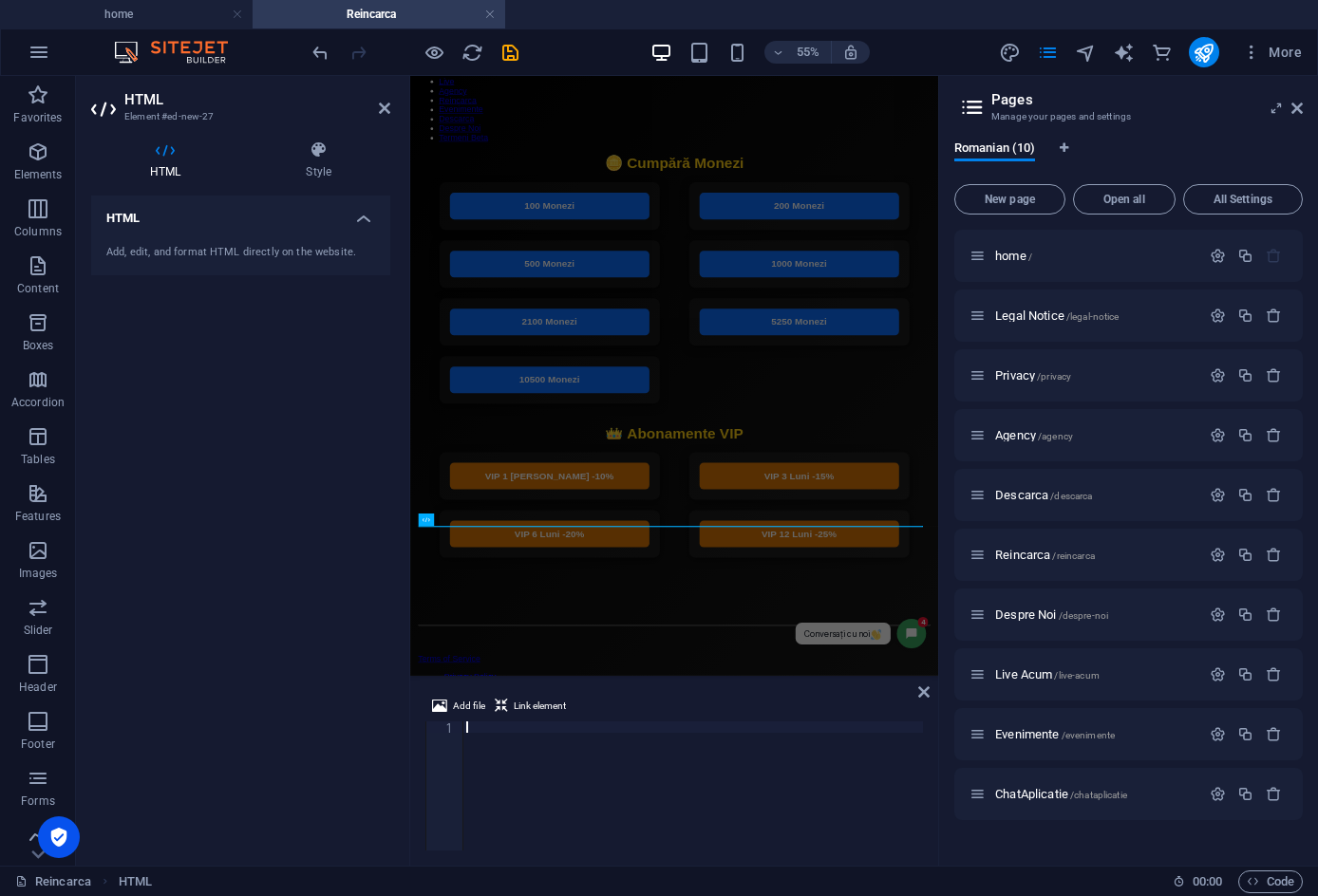 paste on "</stripe-pricing-table>" 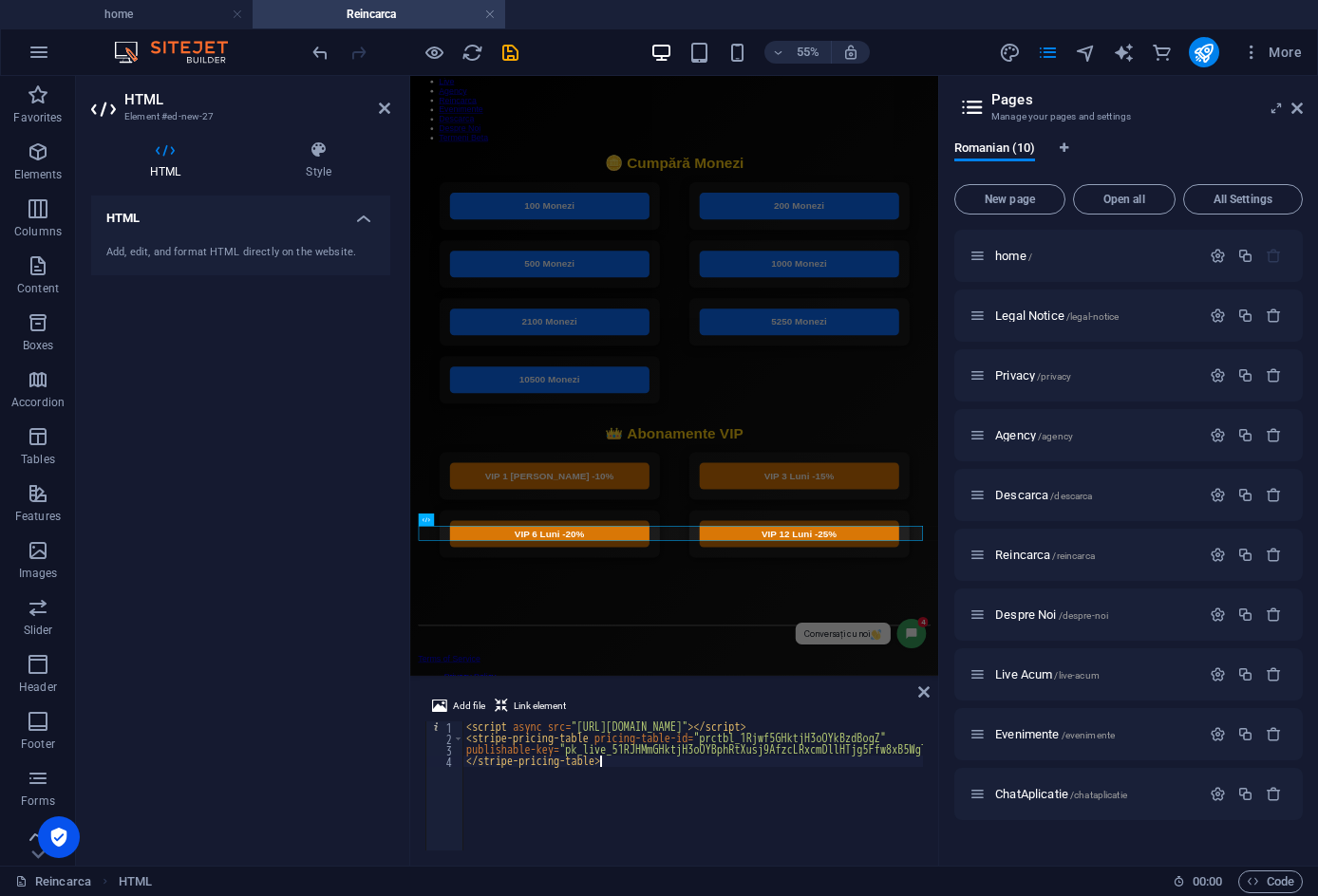 click on "HTML Add, edit, and format HTML directly on the website." at bounding box center [240, 523] 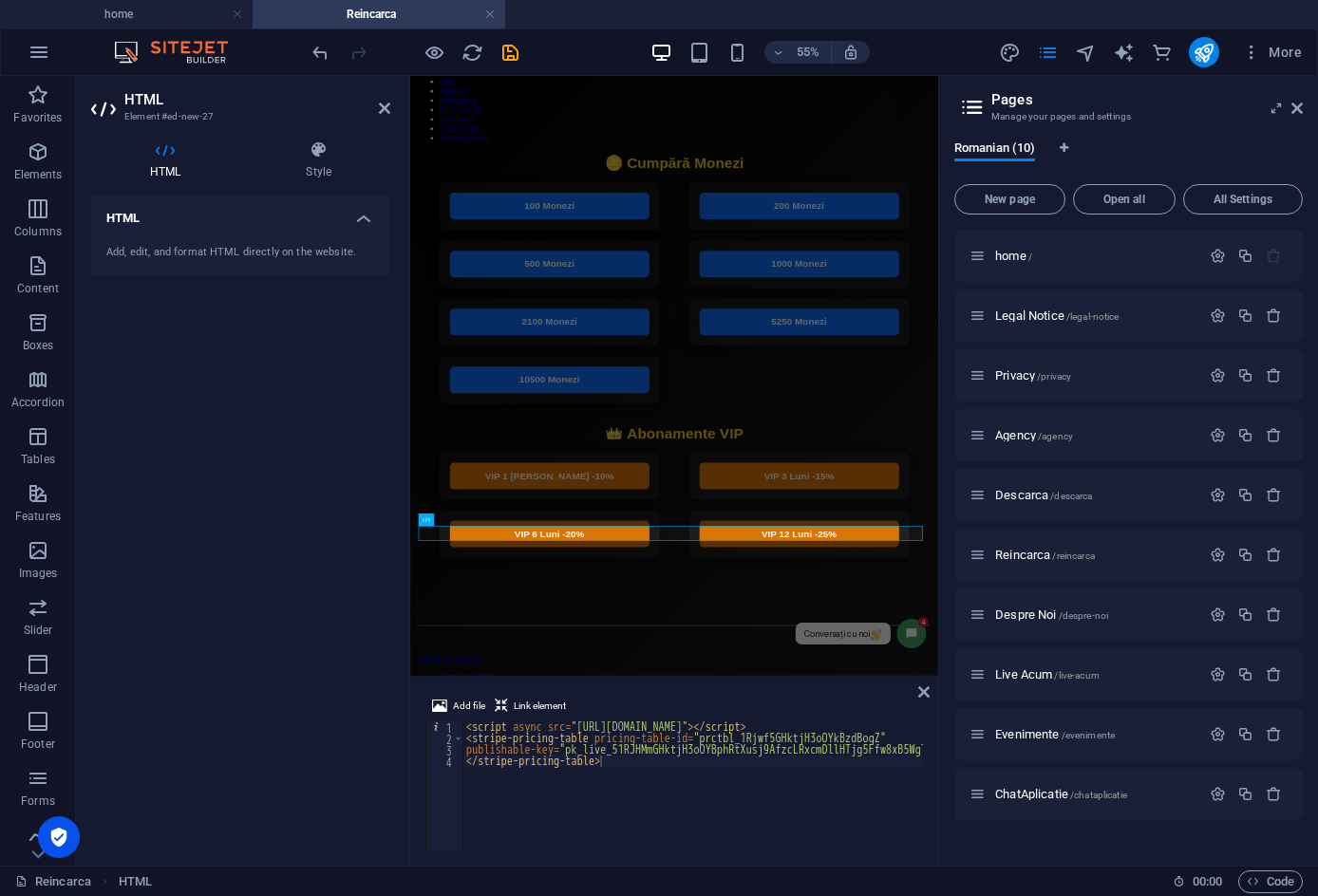 click on "< script   async   src = "https://js.stripe.com/v3/pricing-table.js" > </ script > < stripe-pricing-table   pricing-table-id = "prctbl_1Rjwf5GHktjH3oOYkBzdBogZ" publishable-key = "pk_live_51RJHMmGHktjH3oOYBphRtXusj9AfzcLRxcmDllHTjg5Ffw8xB5WgTixaSiqxzHcTmoNRkY2kkwmcUxFNeqTOgU1O00Em6fs2Q8" > </ stripe-pricing-table >" at bounding box center [834, 797] 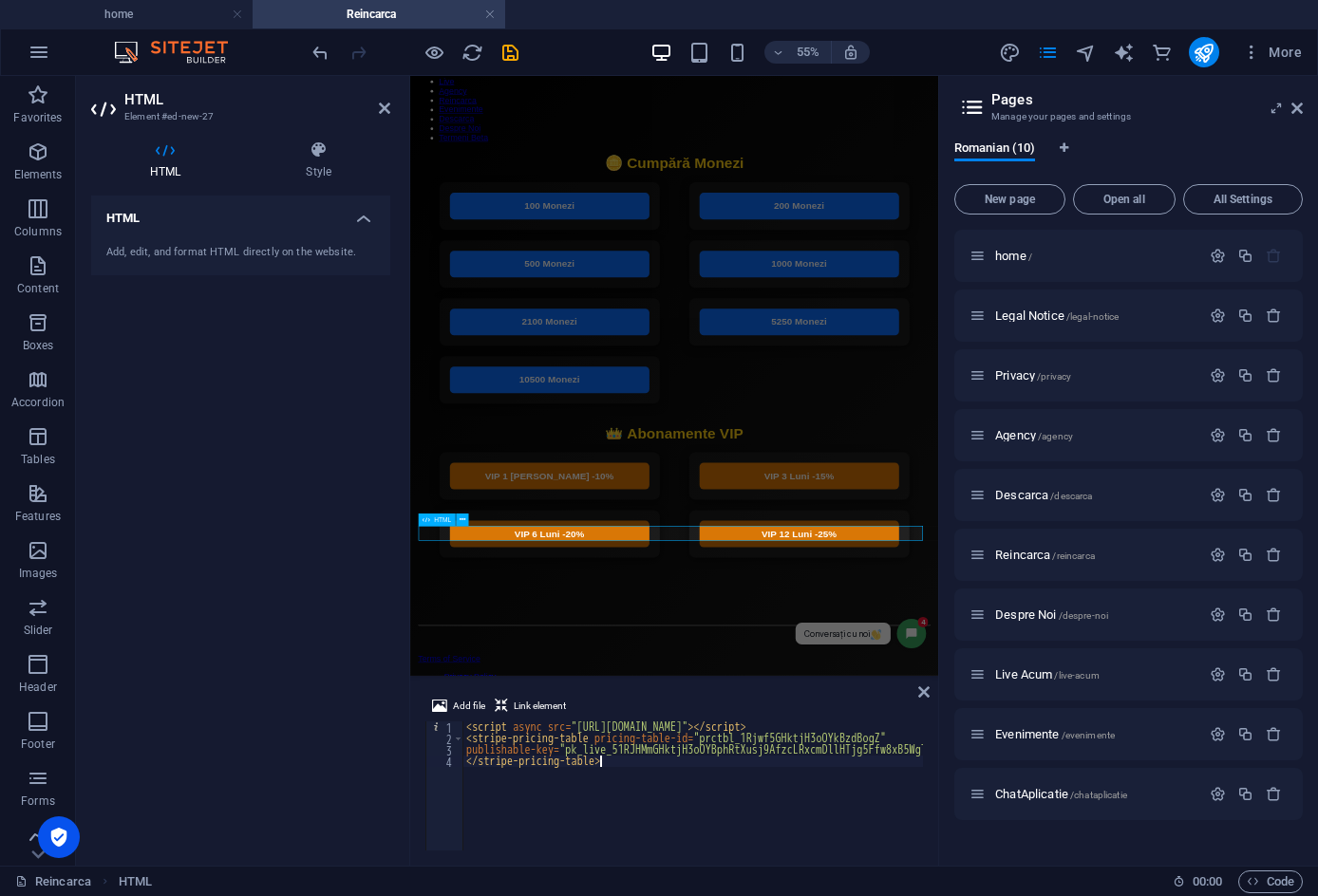 click at bounding box center (890, 990) 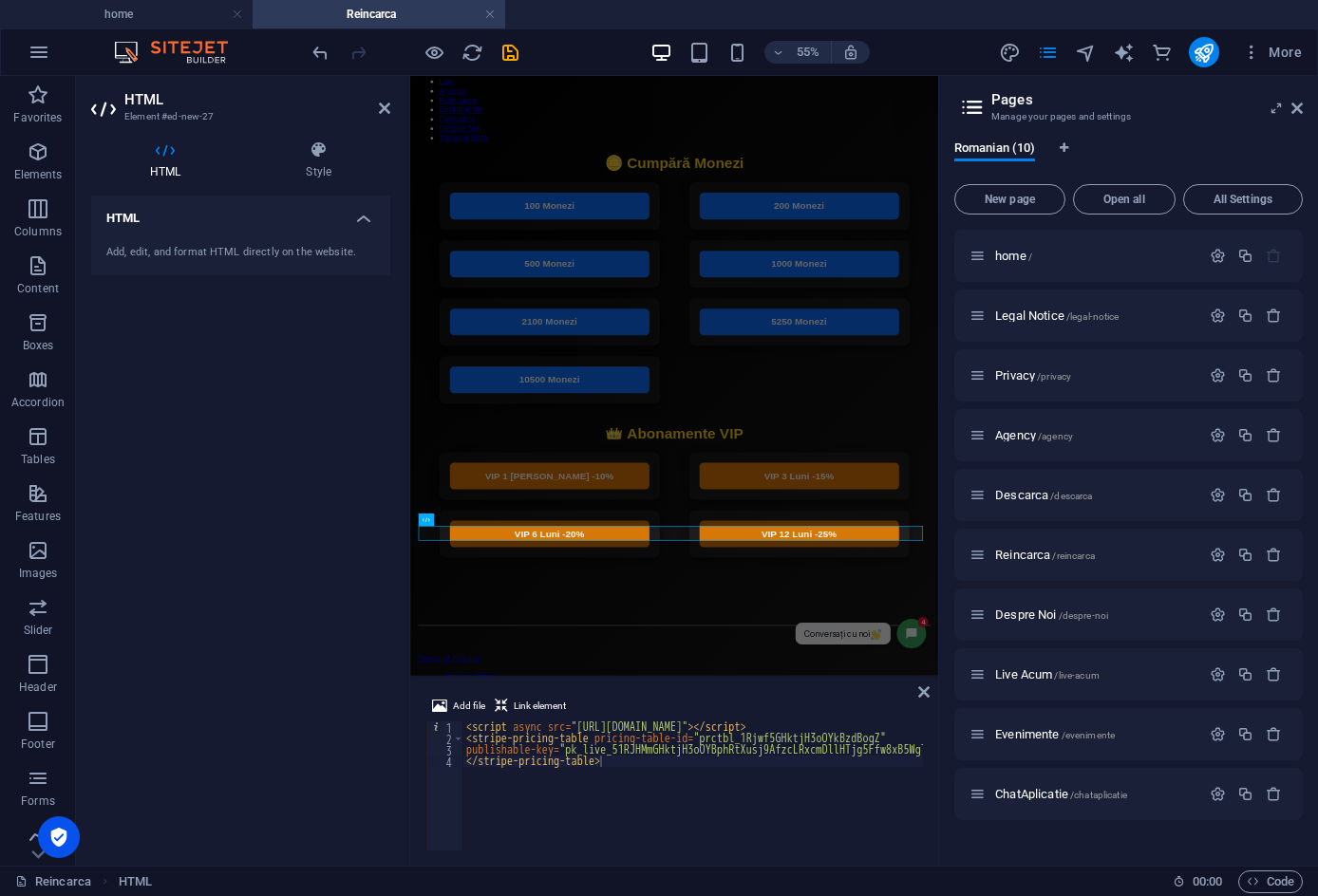type on "<stripe-pricing-table pricing-table-id="prctbl_1Rjwf5GHktjH3oOYkBzdBogZ"" 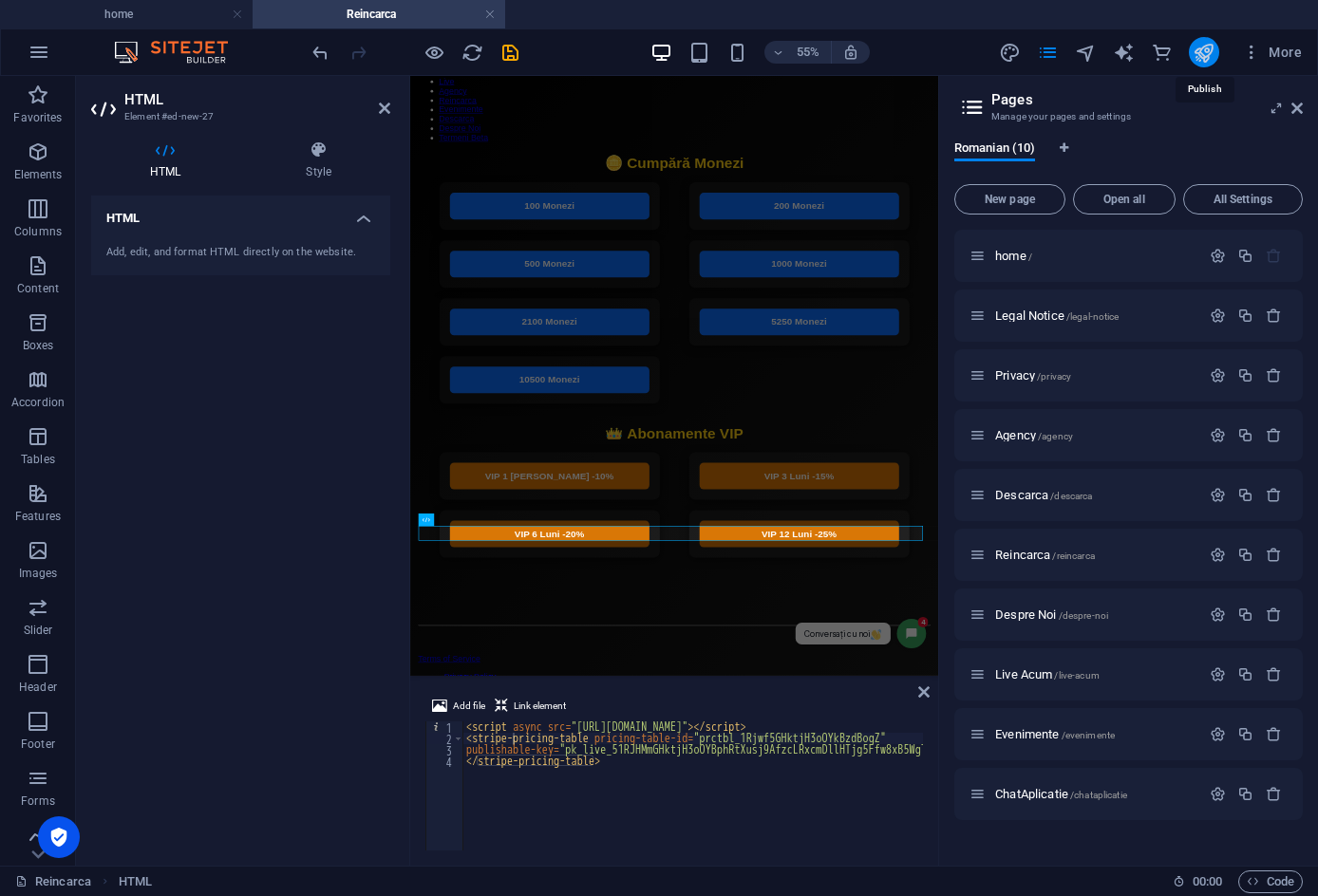 click at bounding box center [1203, 52] 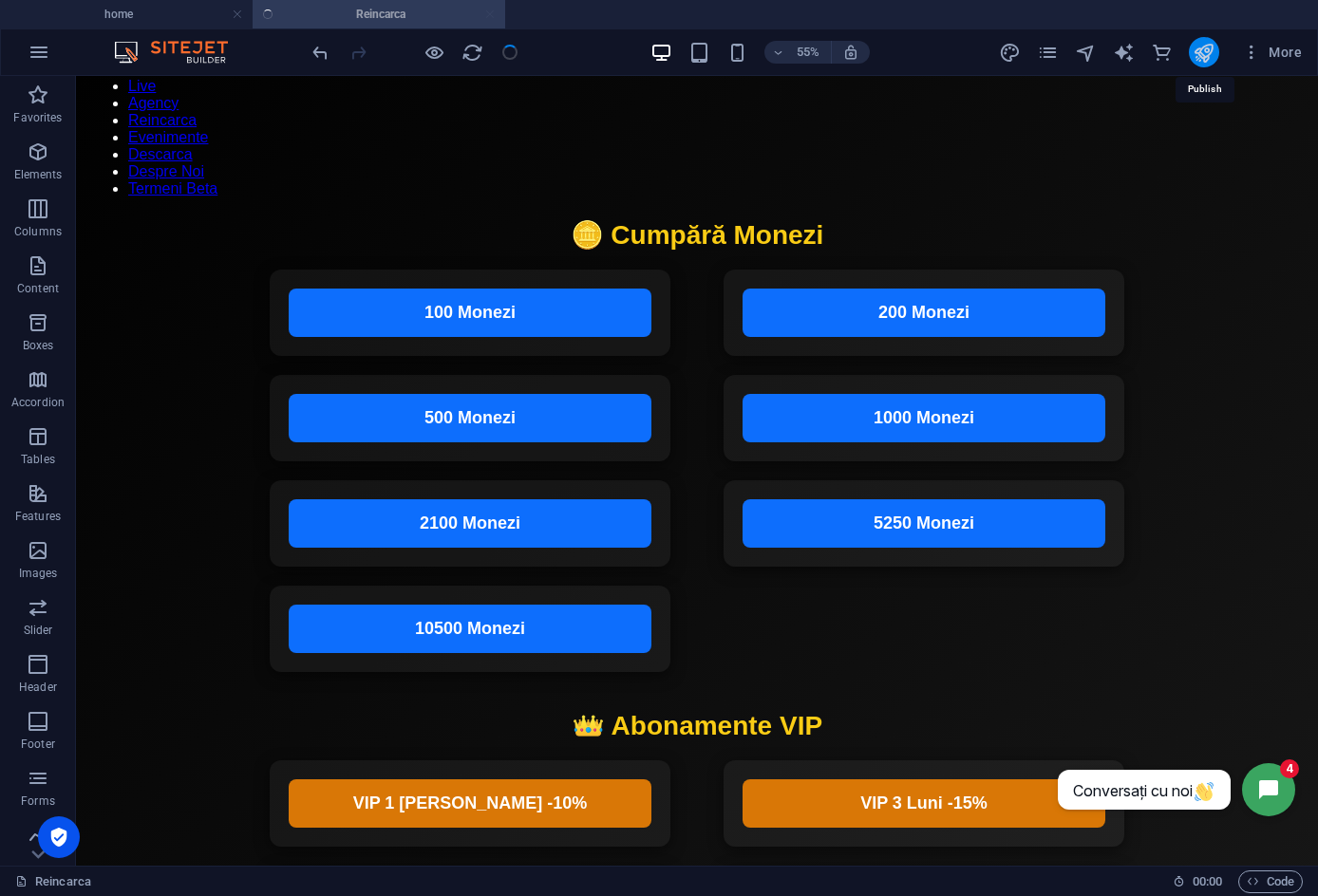 scroll, scrollTop: 420, scrollLeft: 0, axis: vertical 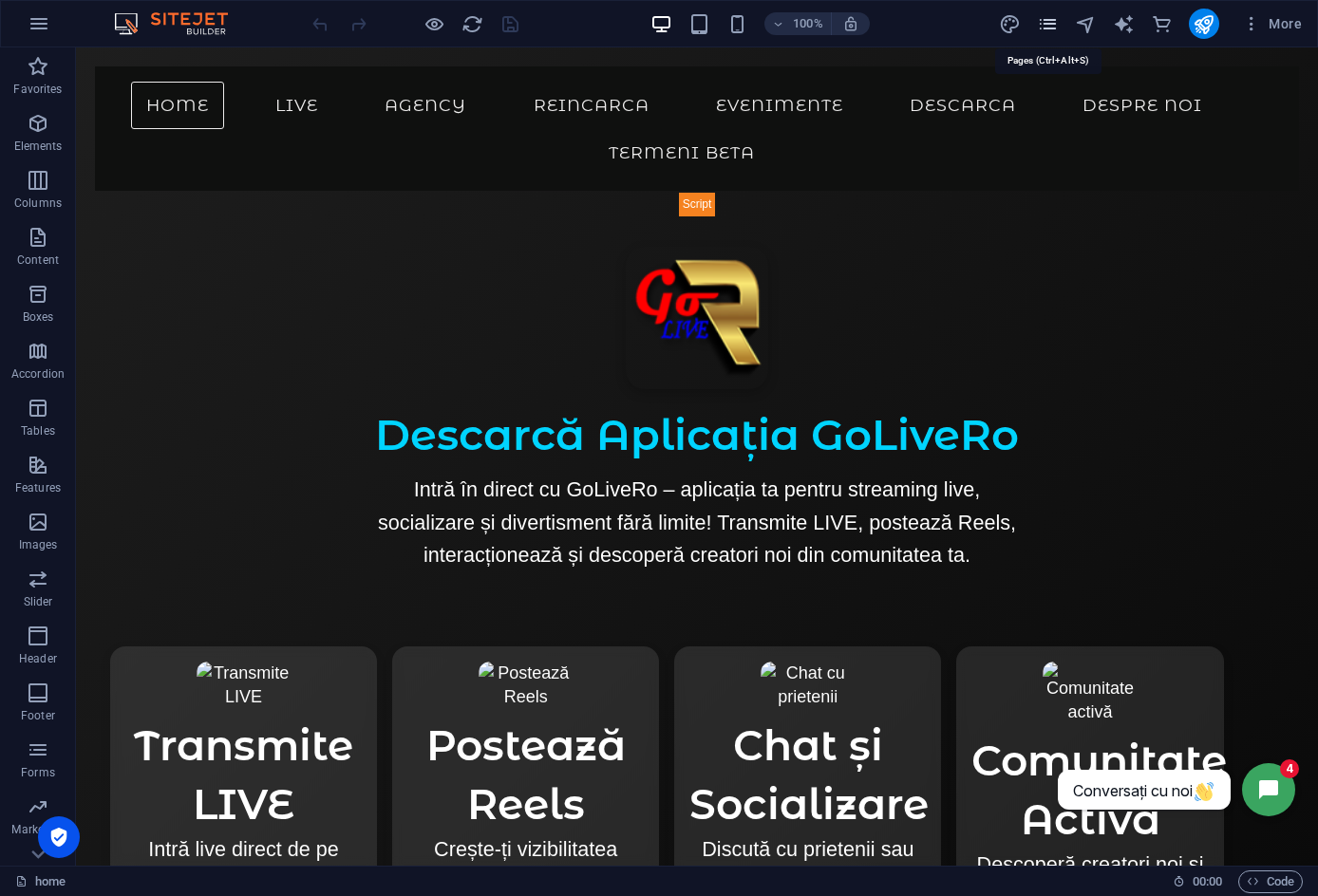click at bounding box center (1047, 24) 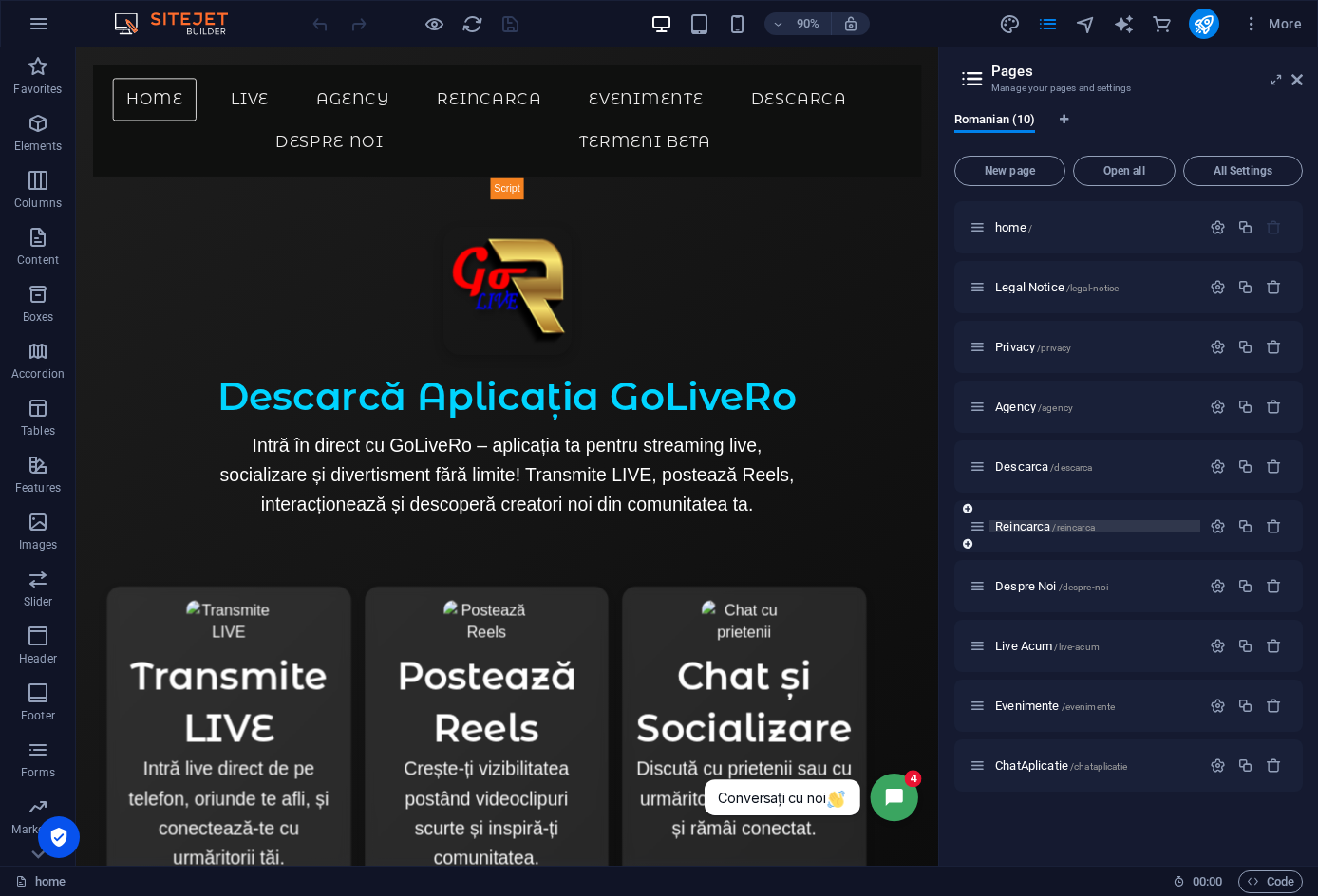 click on "Reincarca /reincarca" at bounding box center (1045, 526) 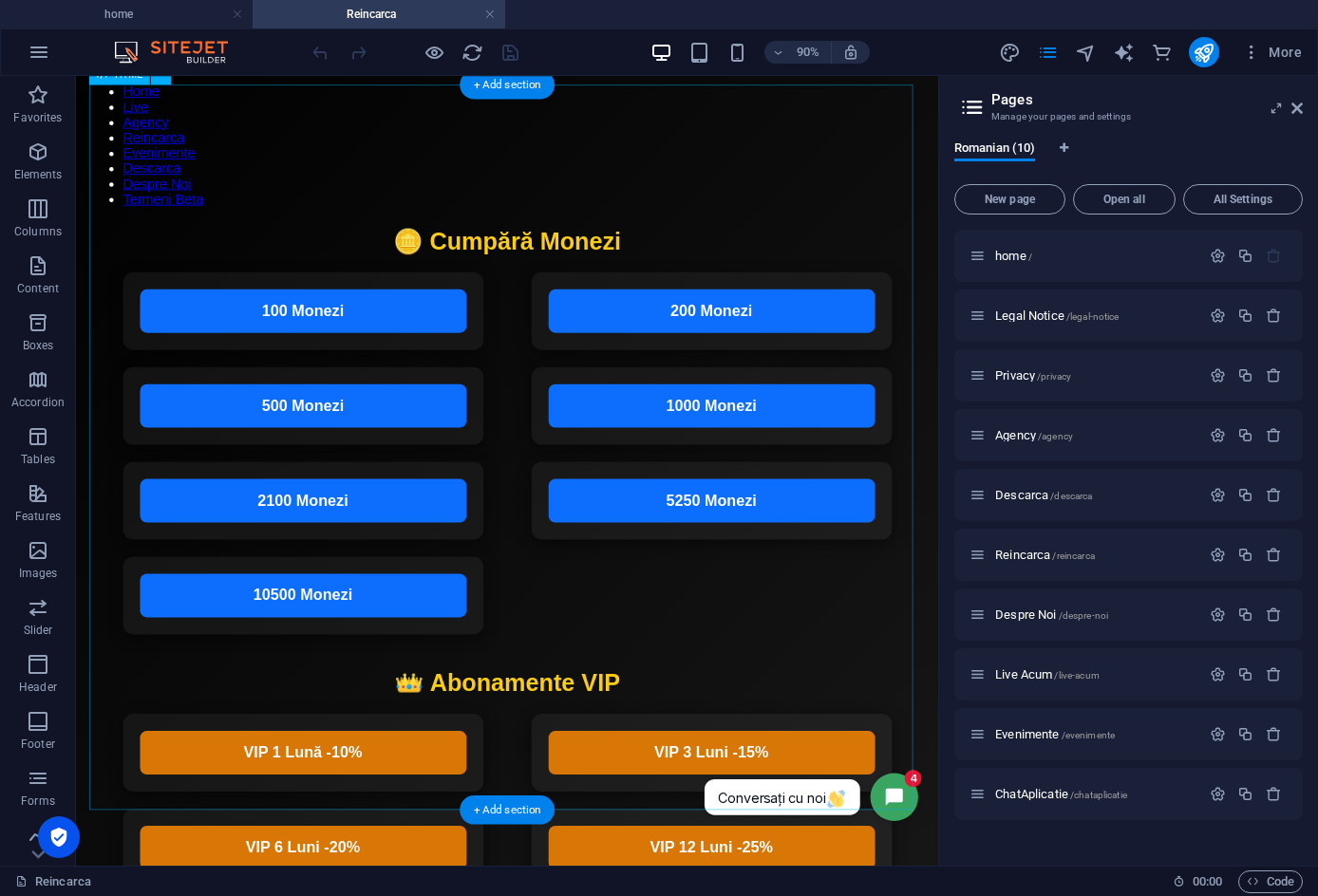 scroll, scrollTop: 347, scrollLeft: 0, axis: vertical 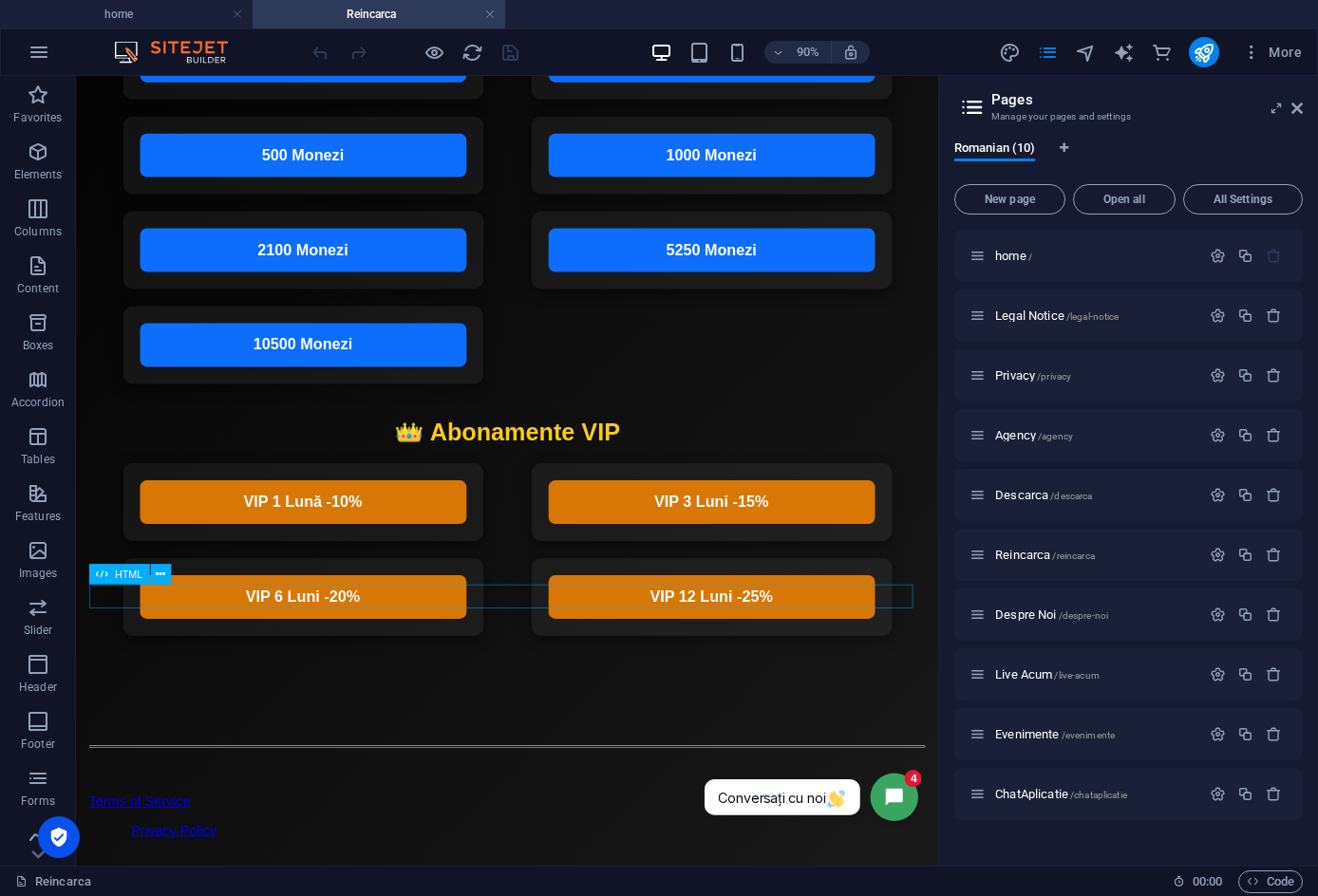 click at bounding box center (555, 736) 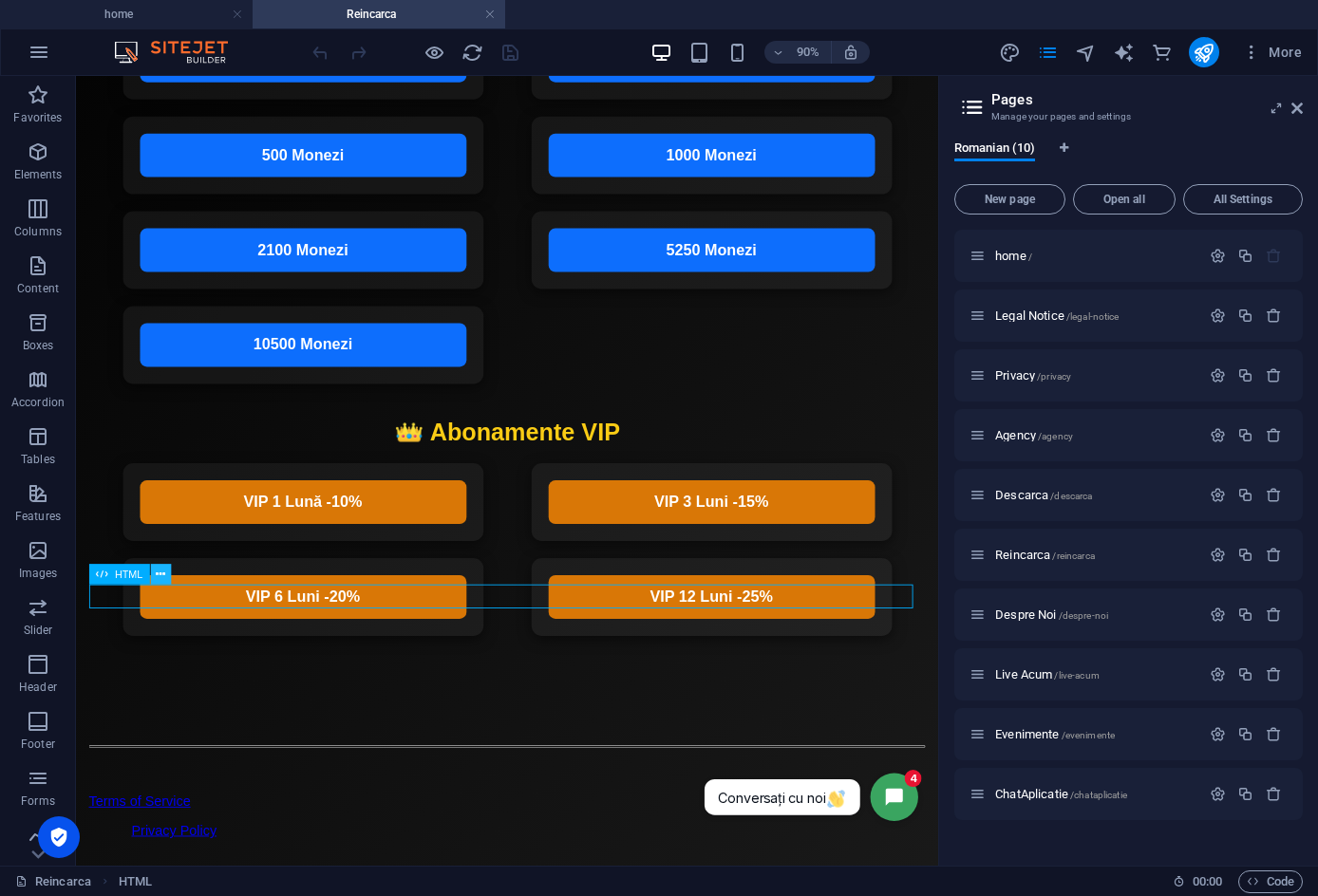 click at bounding box center (160, 573) 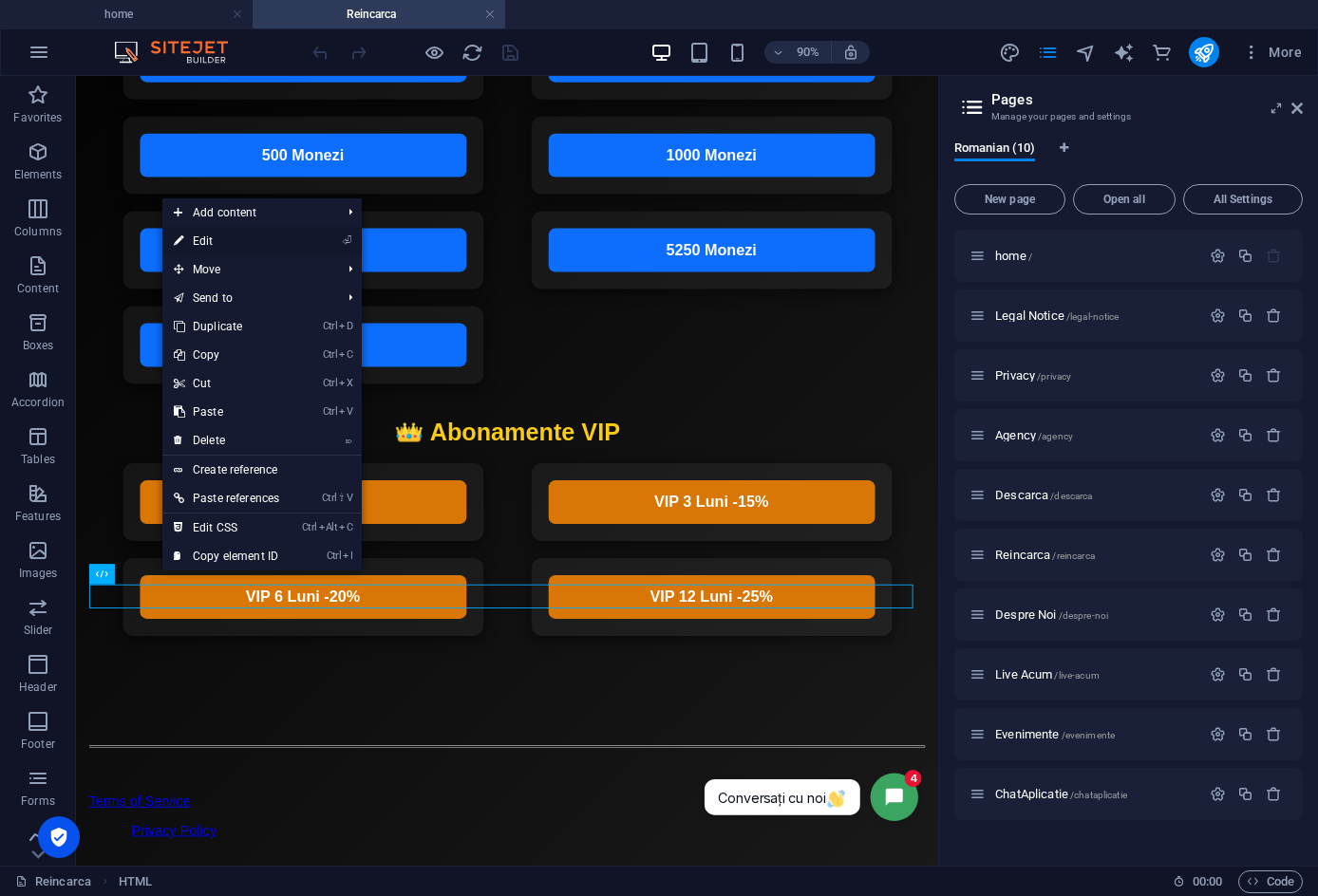 click on "⏎  Edit" at bounding box center (226, 241) 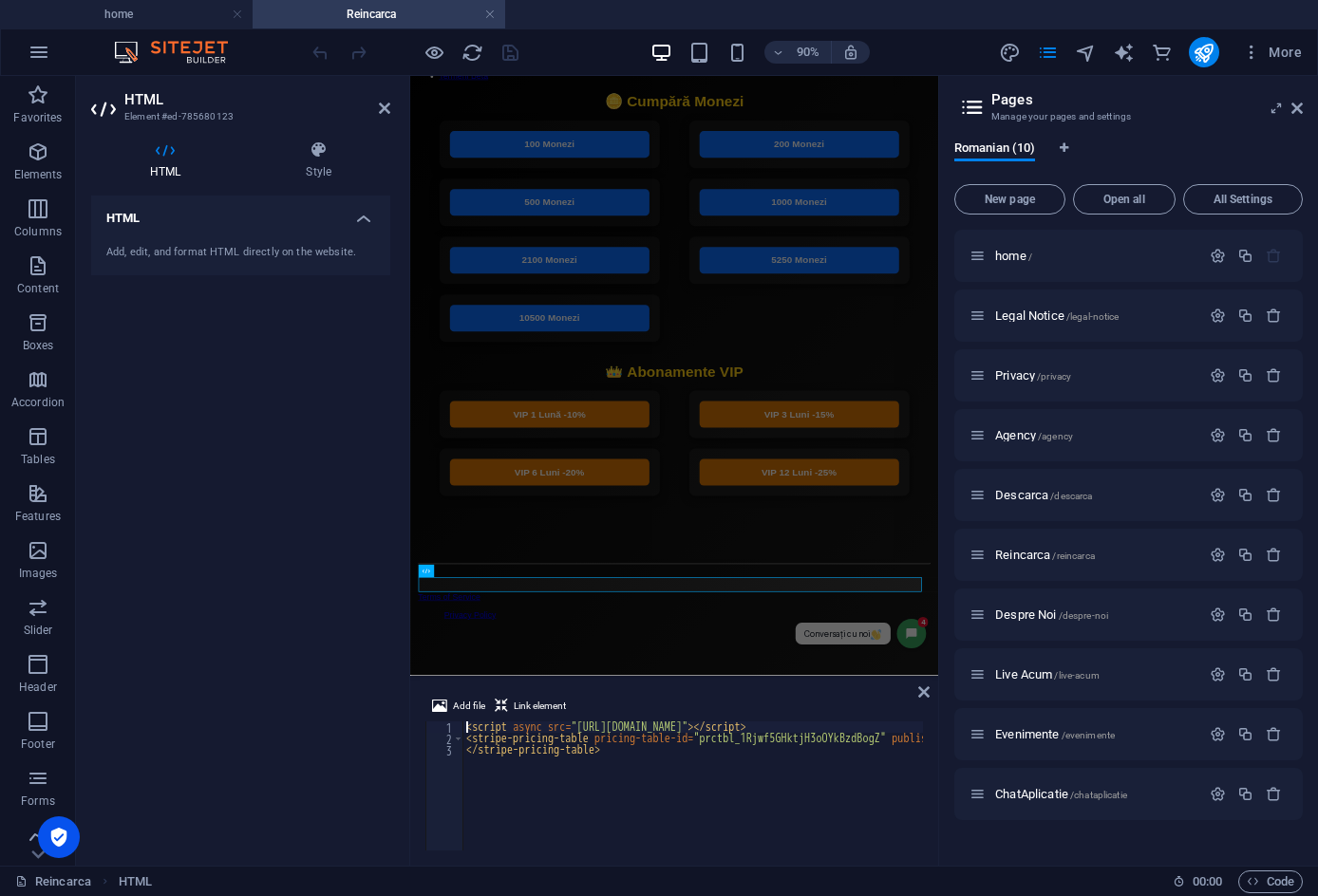 scroll, scrollTop: 0, scrollLeft: 0, axis: both 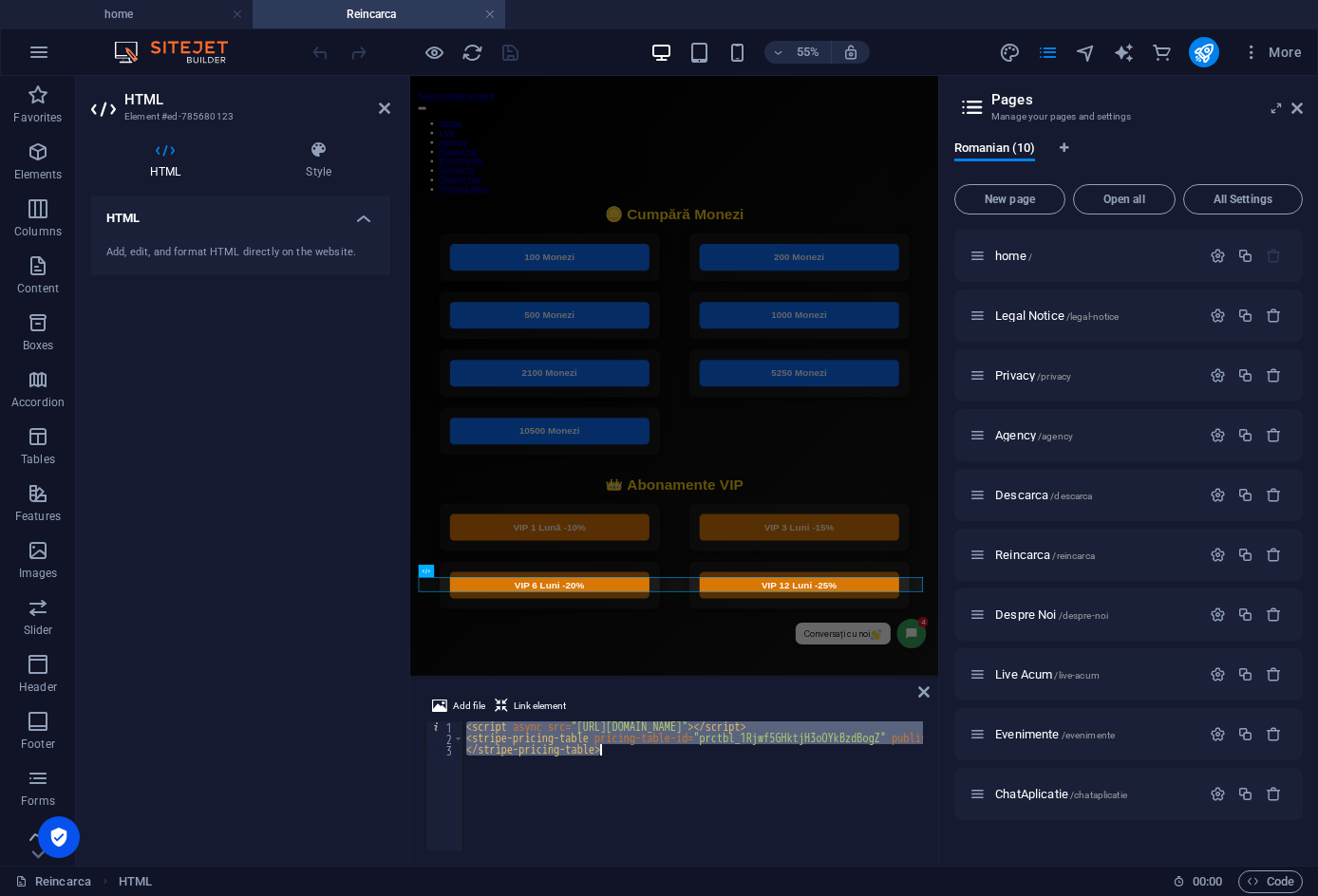 drag, startPoint x: 465, startPoint y: 726, endPoint x: 626, endPoint y: 766, distance: 165.89454 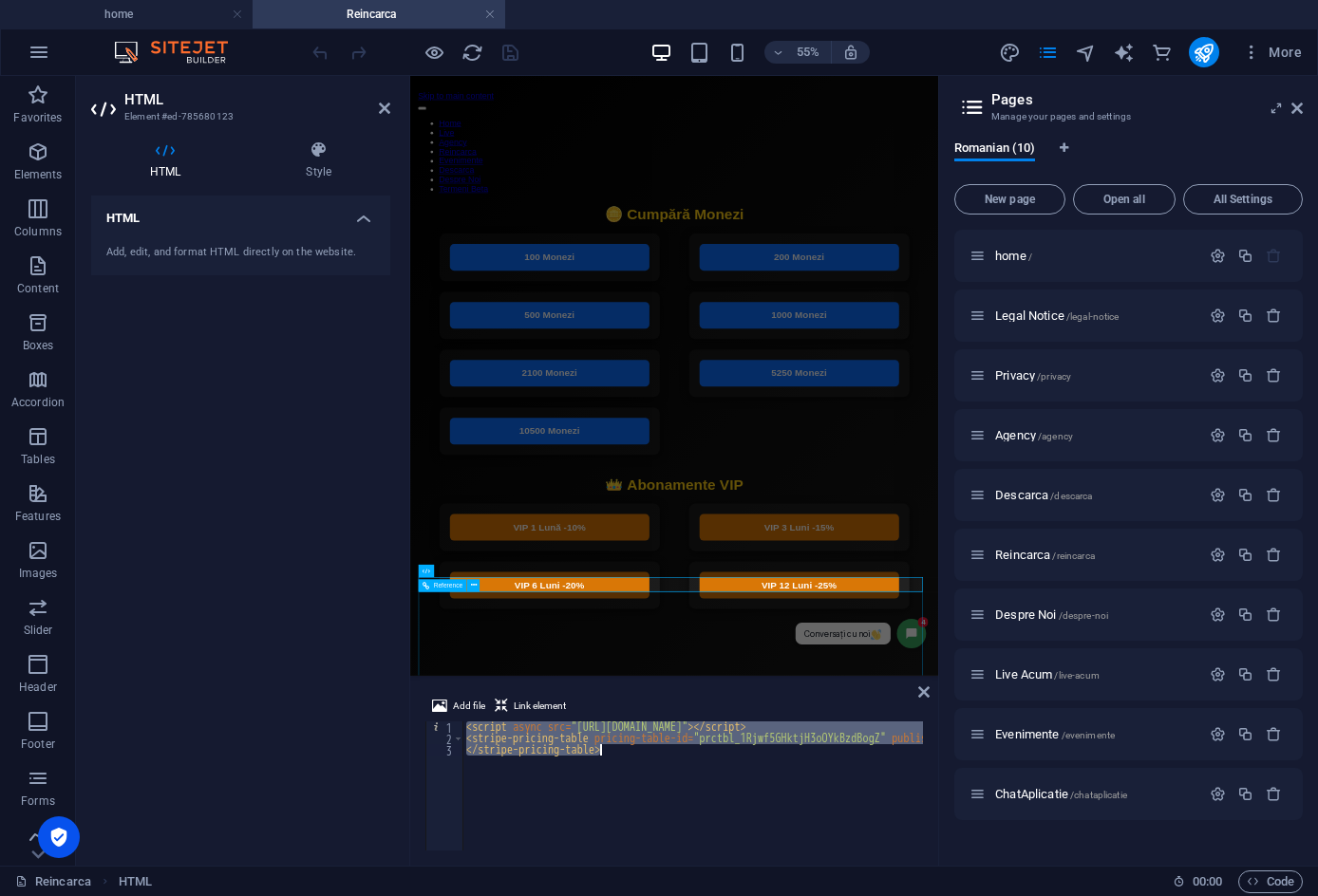 click on "Terms of Service Privacy Policy" at bounding box center [890, 1212] 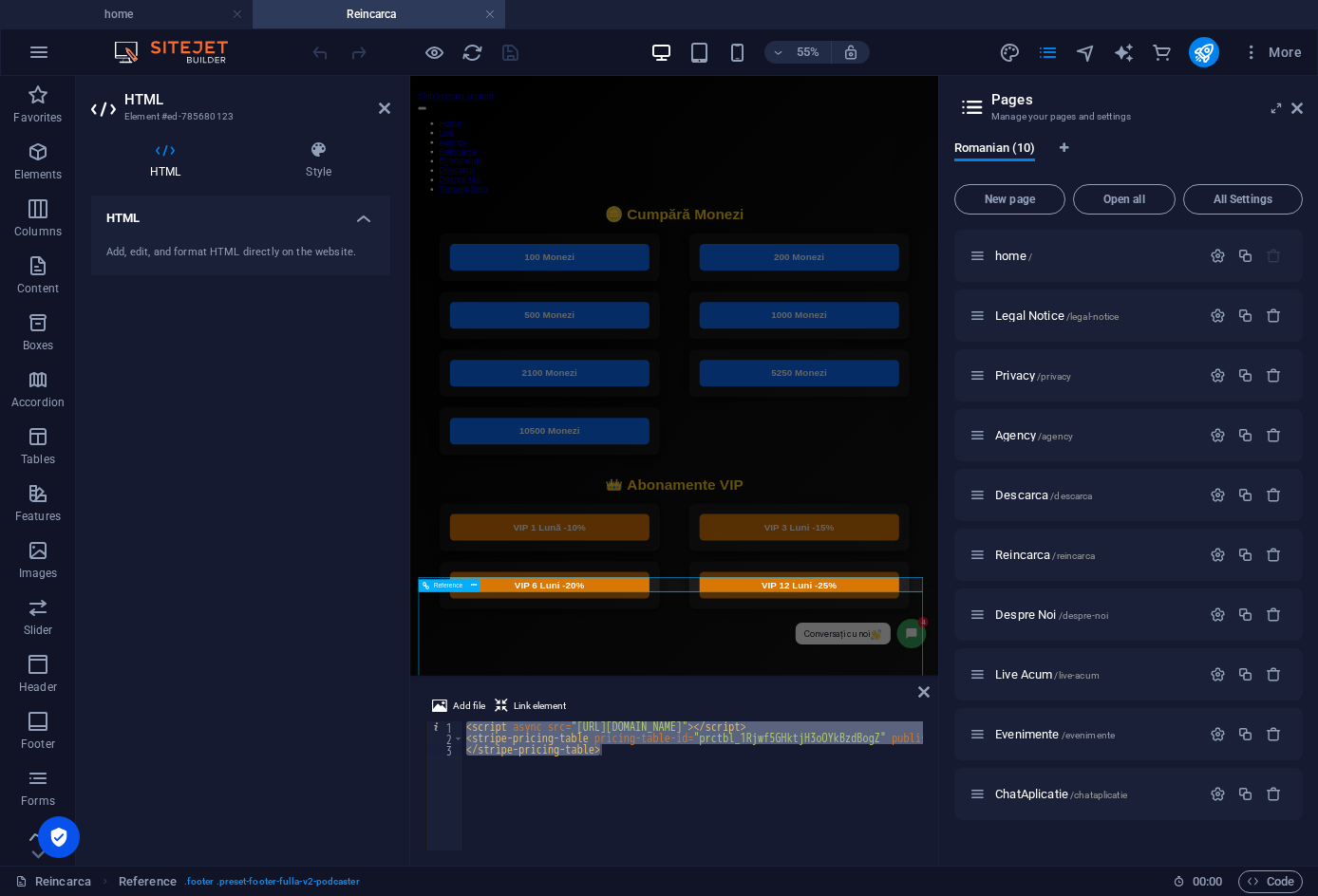 scroll, scrollTop: 347, scrollLeft: 0, axis: vertical 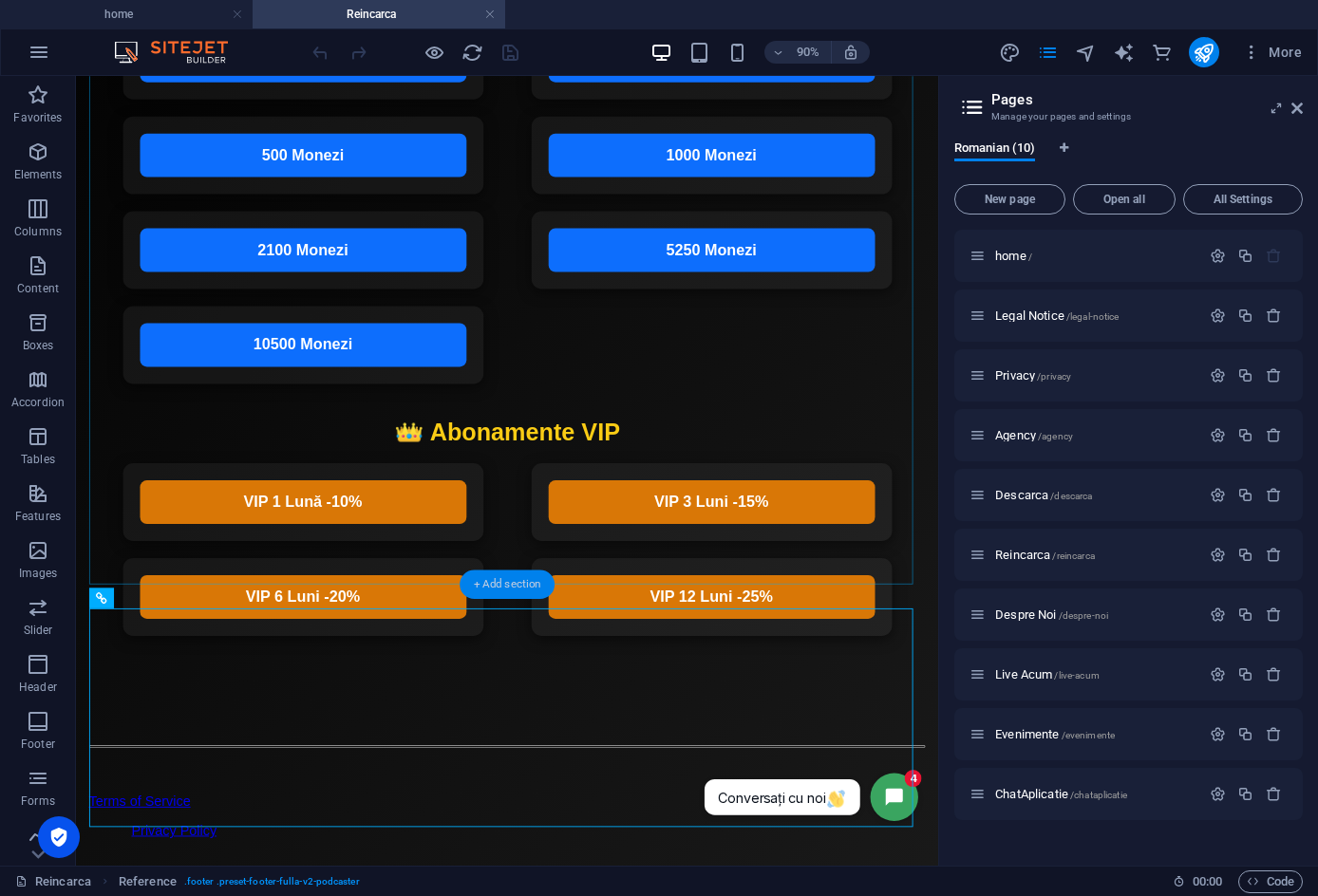click on "+ Add section" at bounding box center (507, 584) 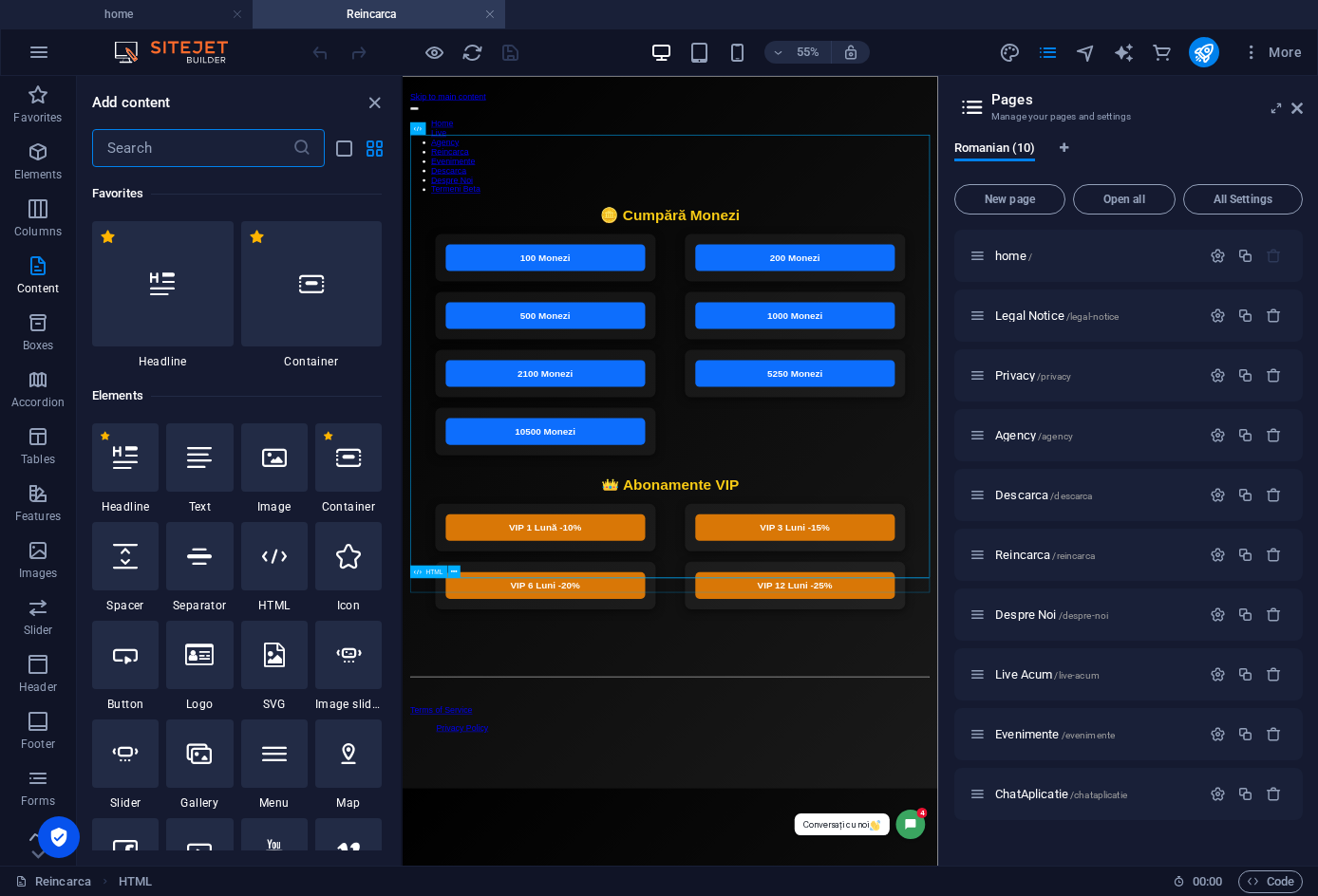 scroll, scrollTop: 0, scrollLeft: 0, axis: both 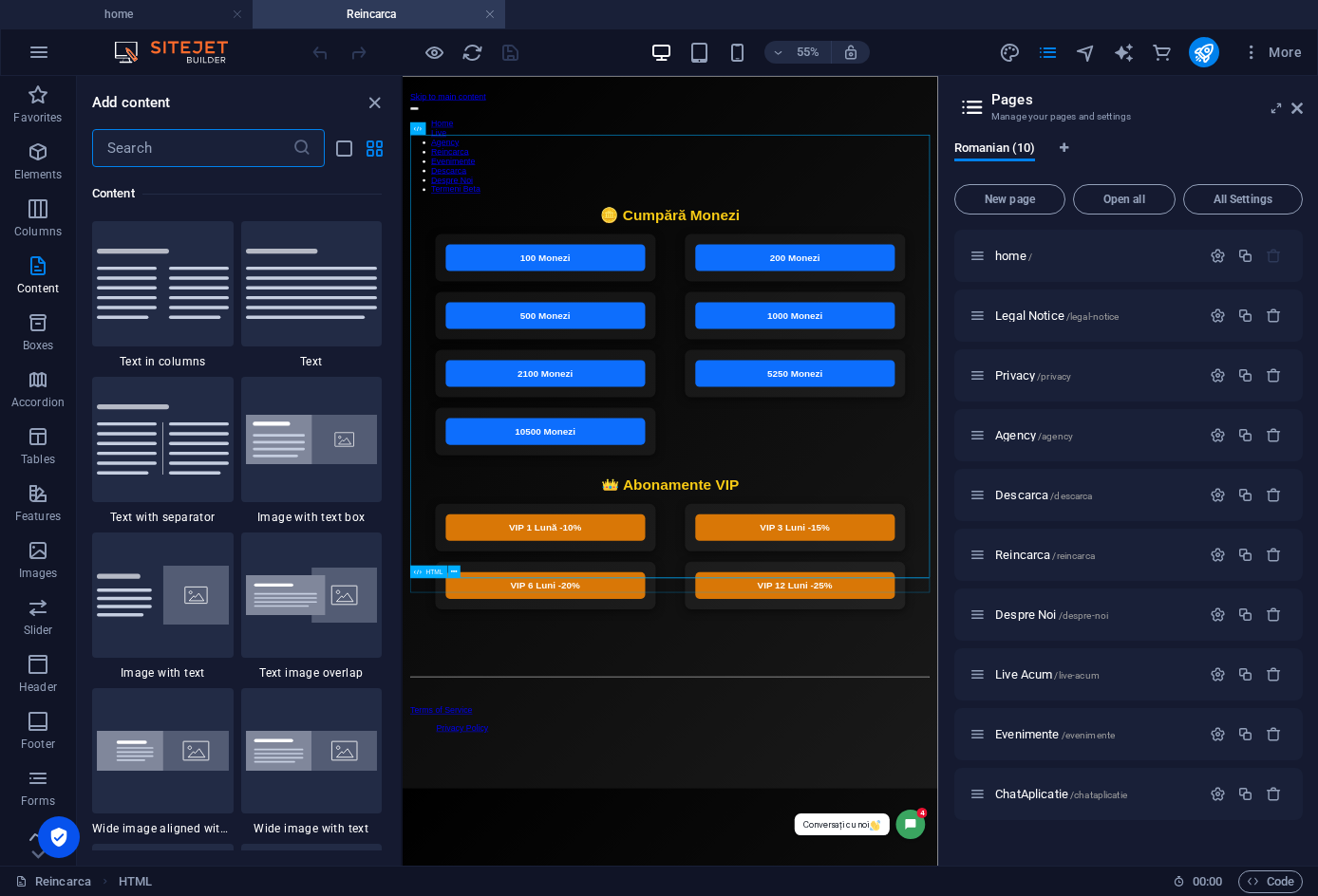 click at bounding box center [889, 1083] 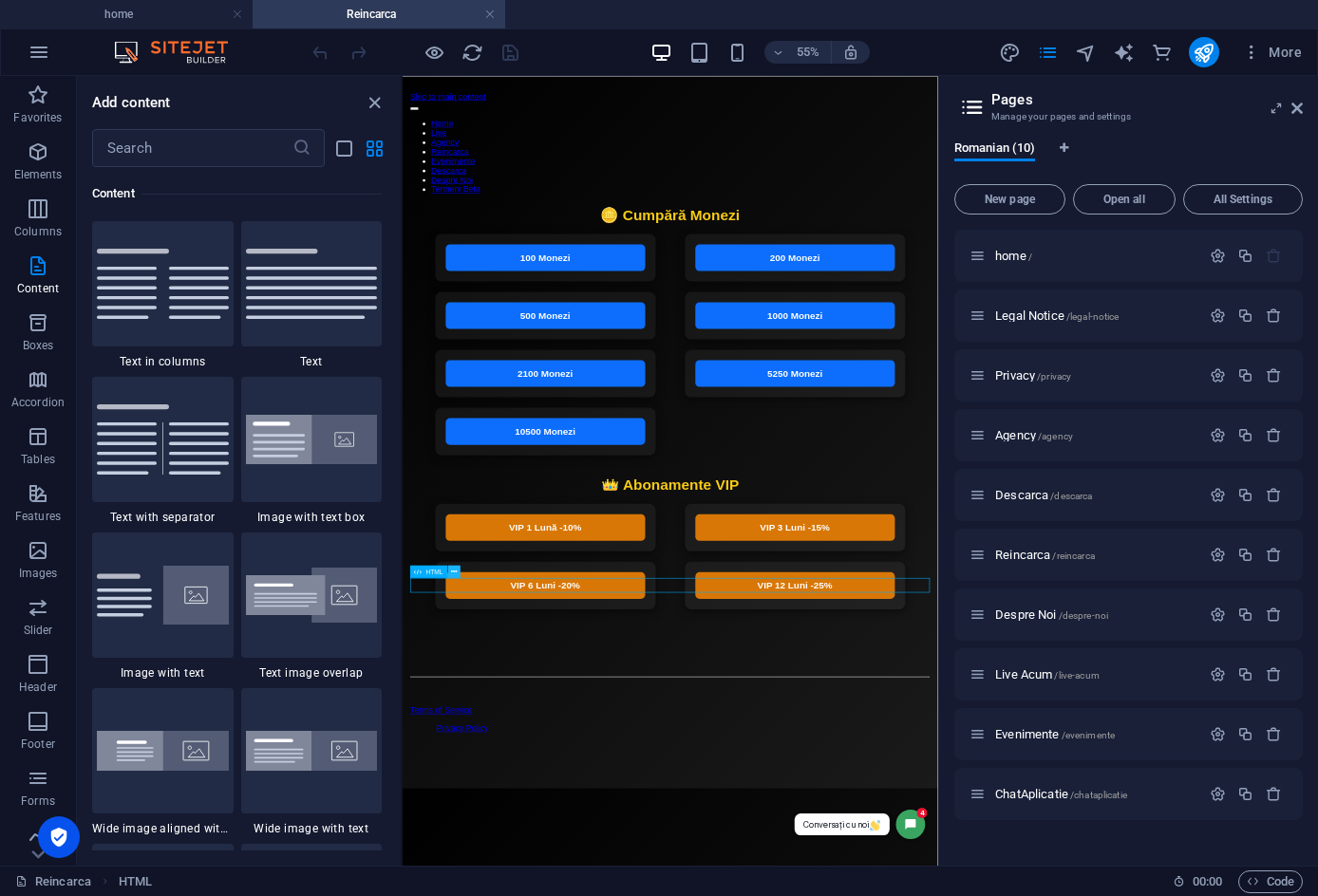 click at bounding box center (454, 571) 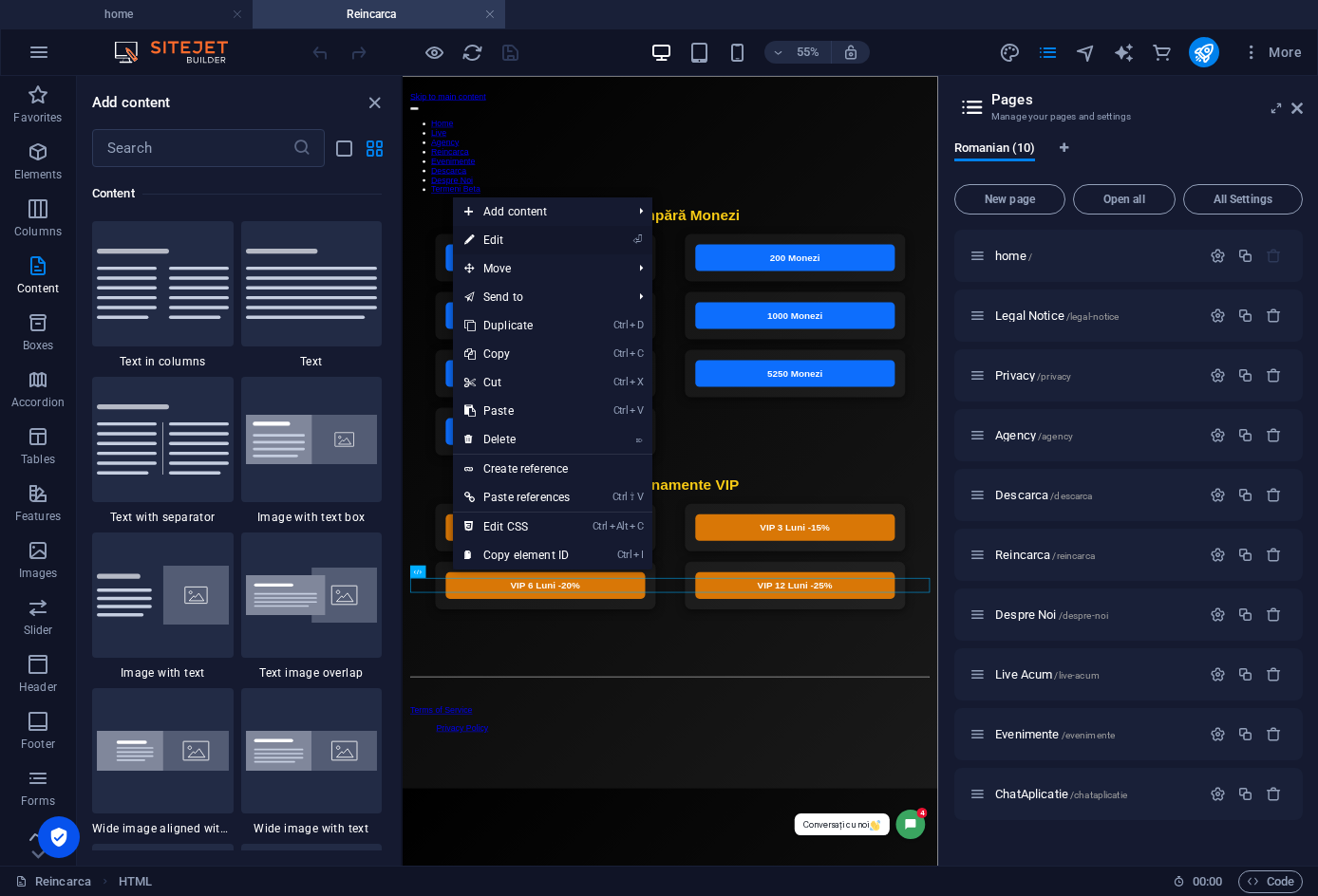 click on "⏎  Edit" at bounding box center [517, 240] 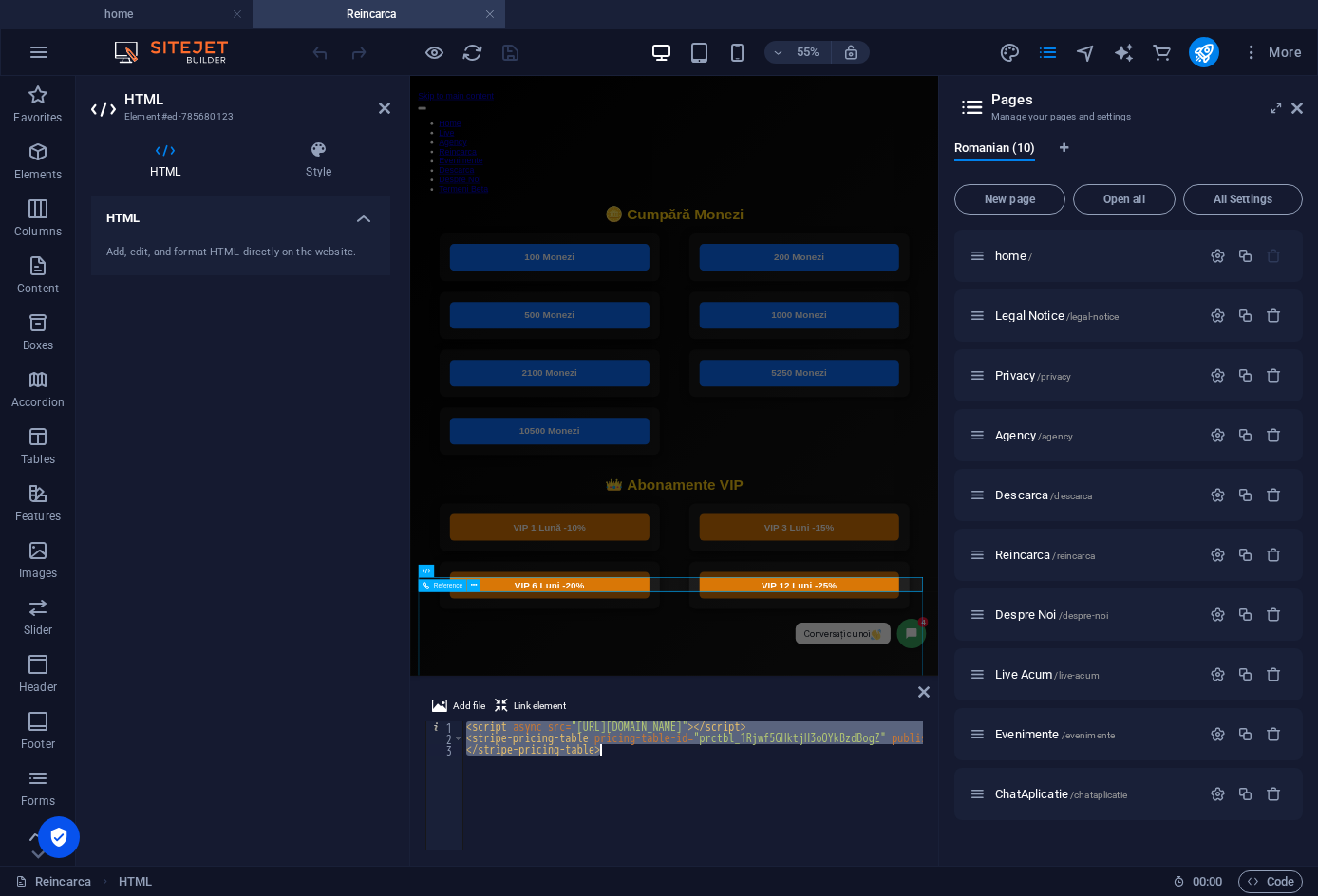 click on "Terms of Service Privacy Policy" at bounding box center (890, 1212) 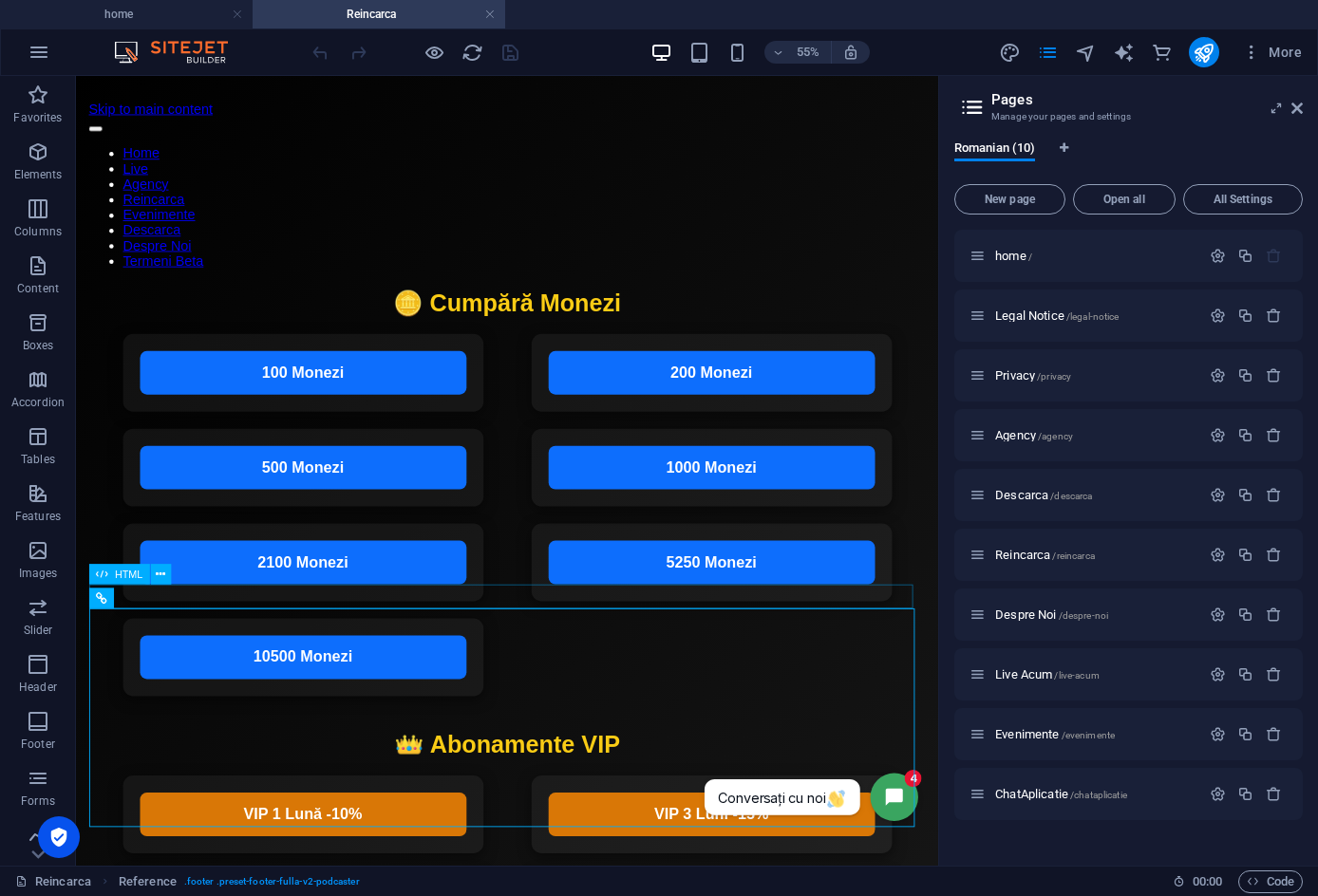 scroll, scrollTop: 347, scrollLeft: 0, axis: vertical 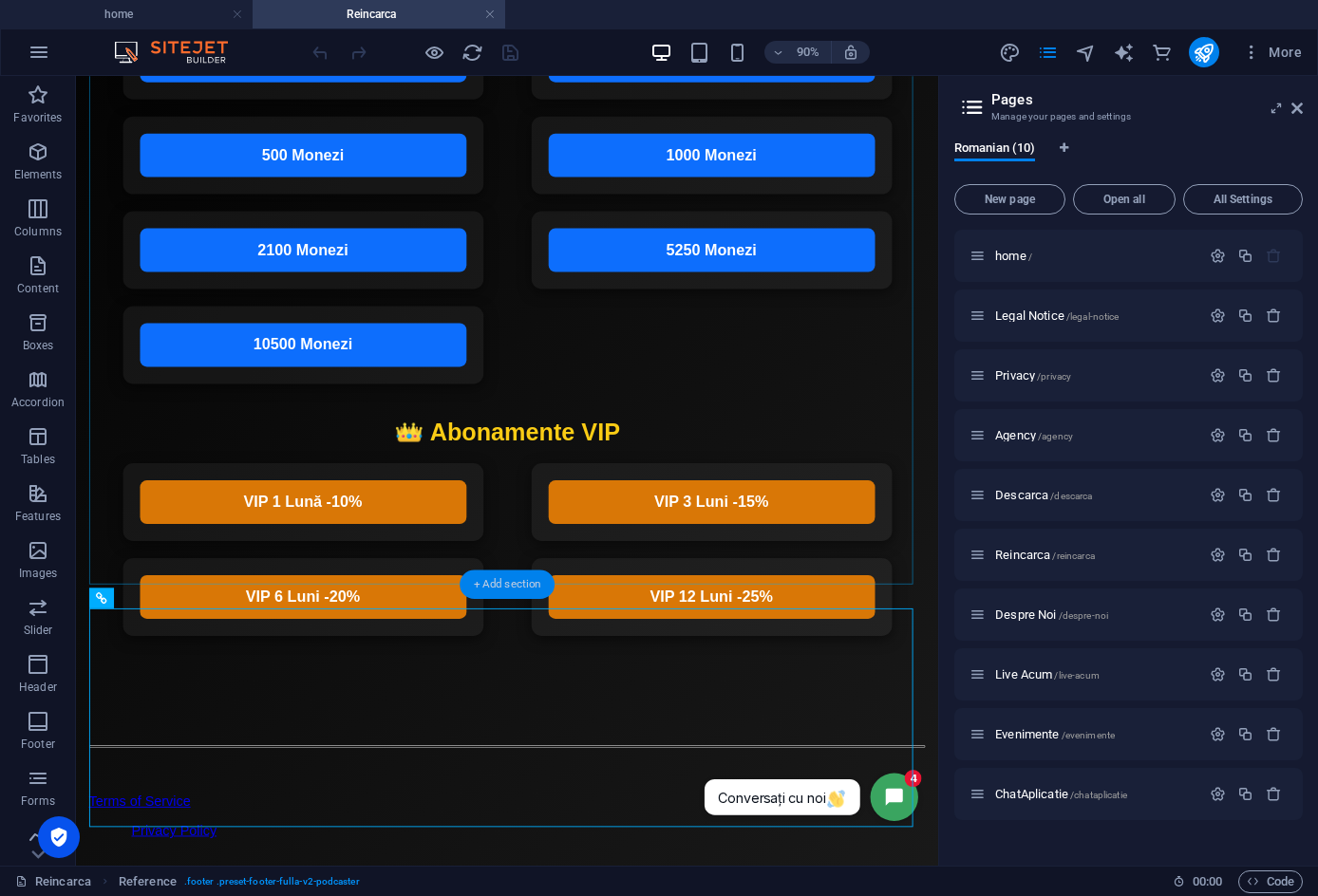 click on "+ Add section" at bounding box center (507, 584) 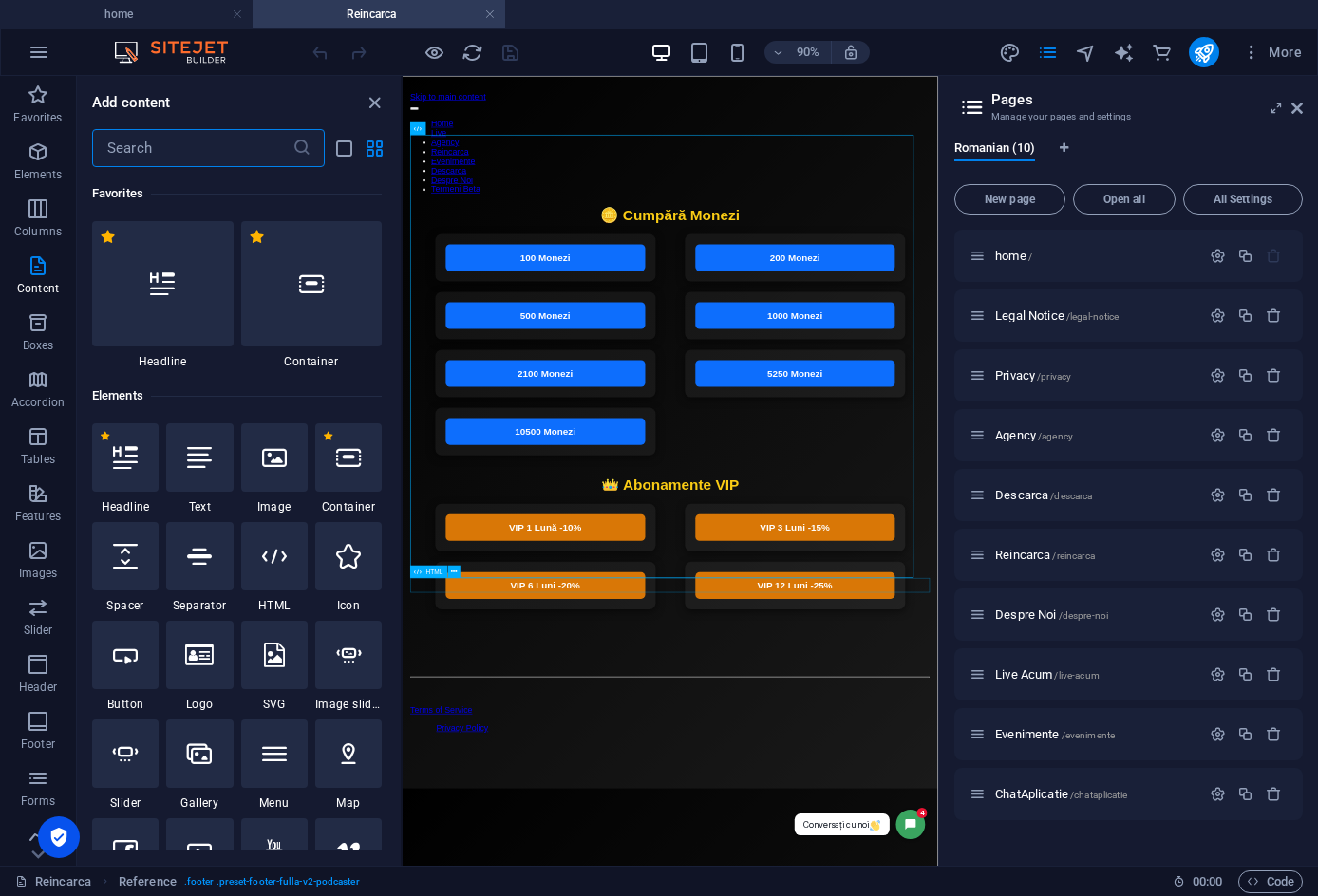 scroll, scrollTop: 0, scrollLeft: 0, axis: both 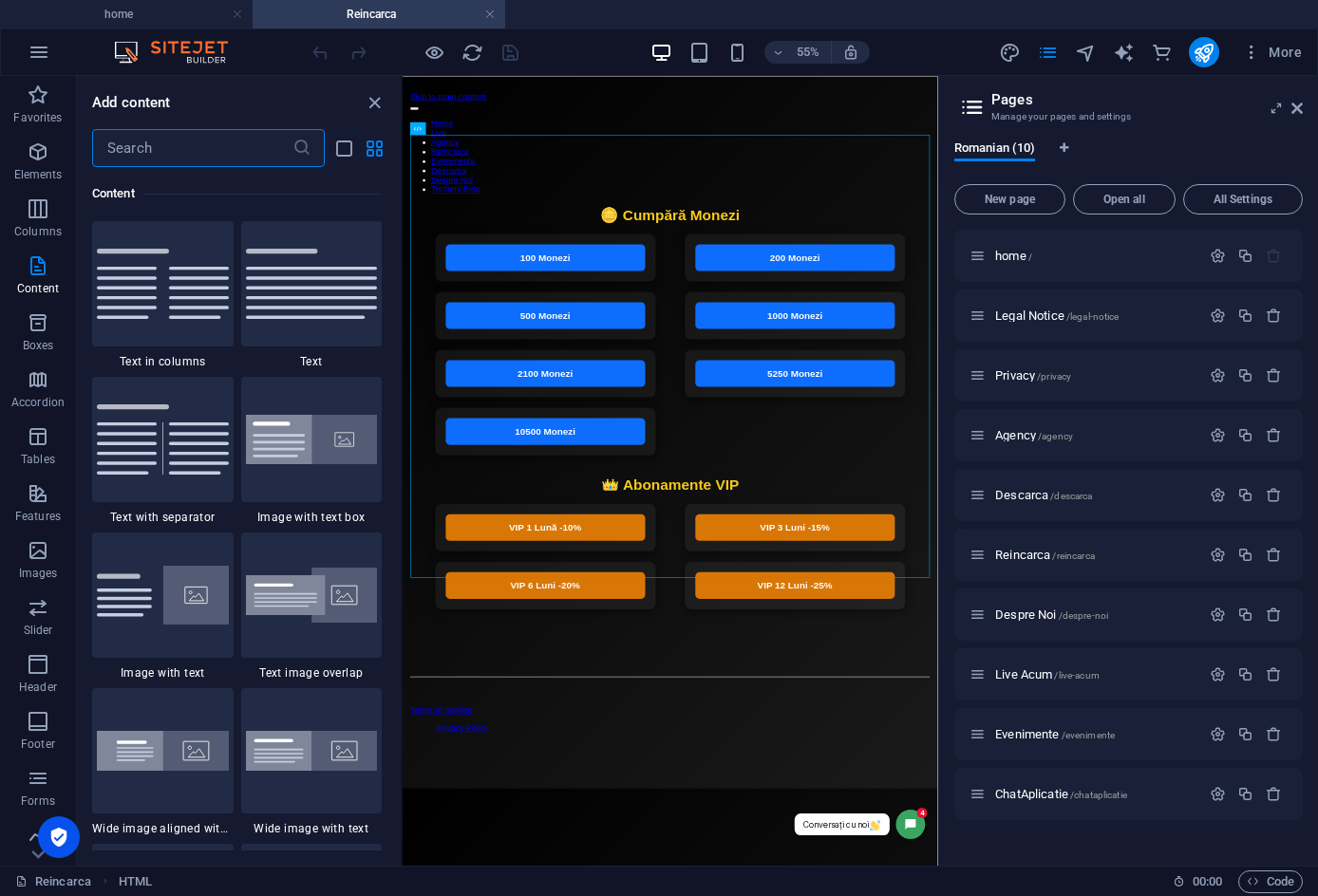 click at bounding box center [192, 148] 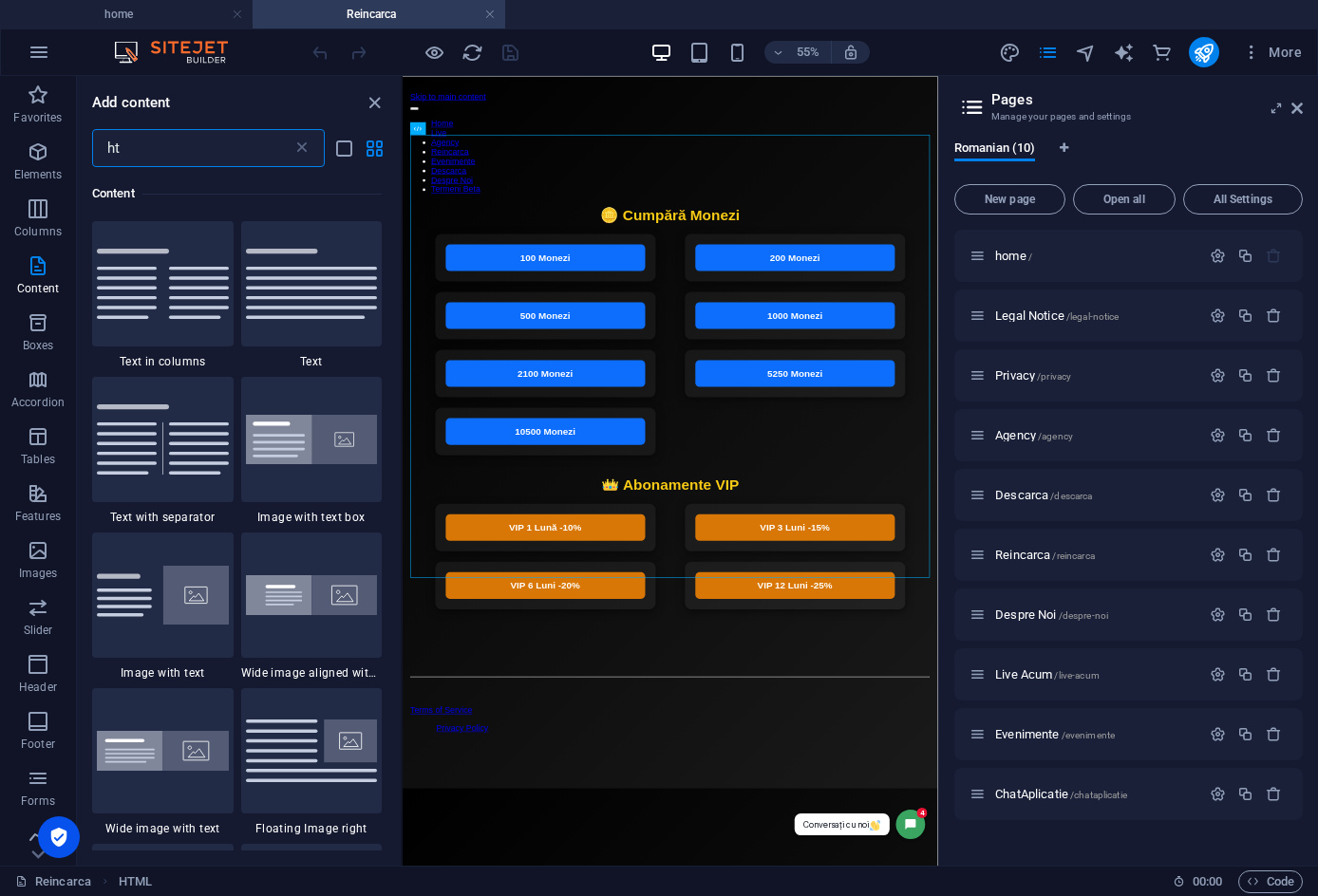 scroll, scrollTop: 0, scrollLeft: 0, axis: both 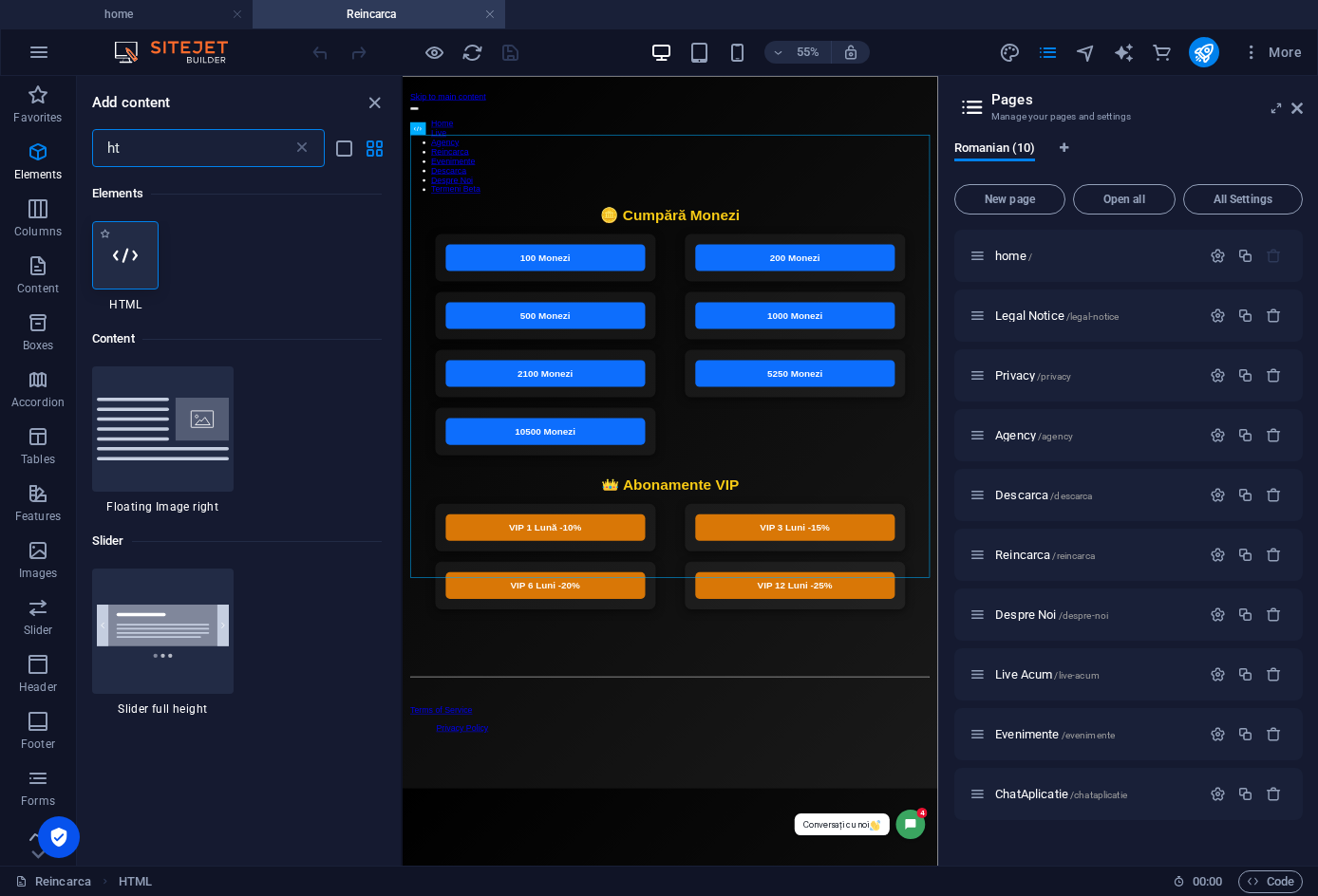 type on "ht" 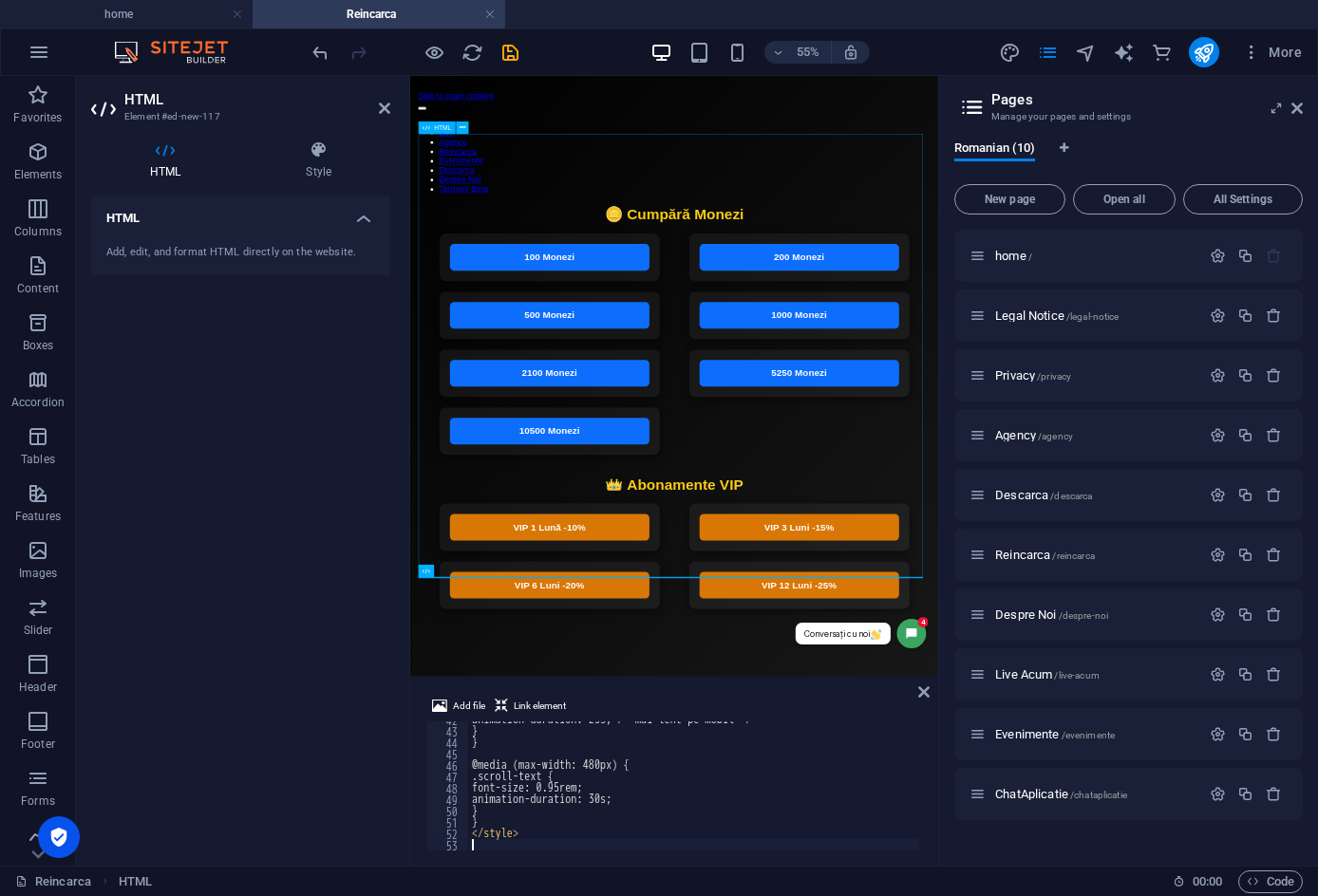 scroll, scrollTop: 475, scrollLeft: 0, axis: vertical 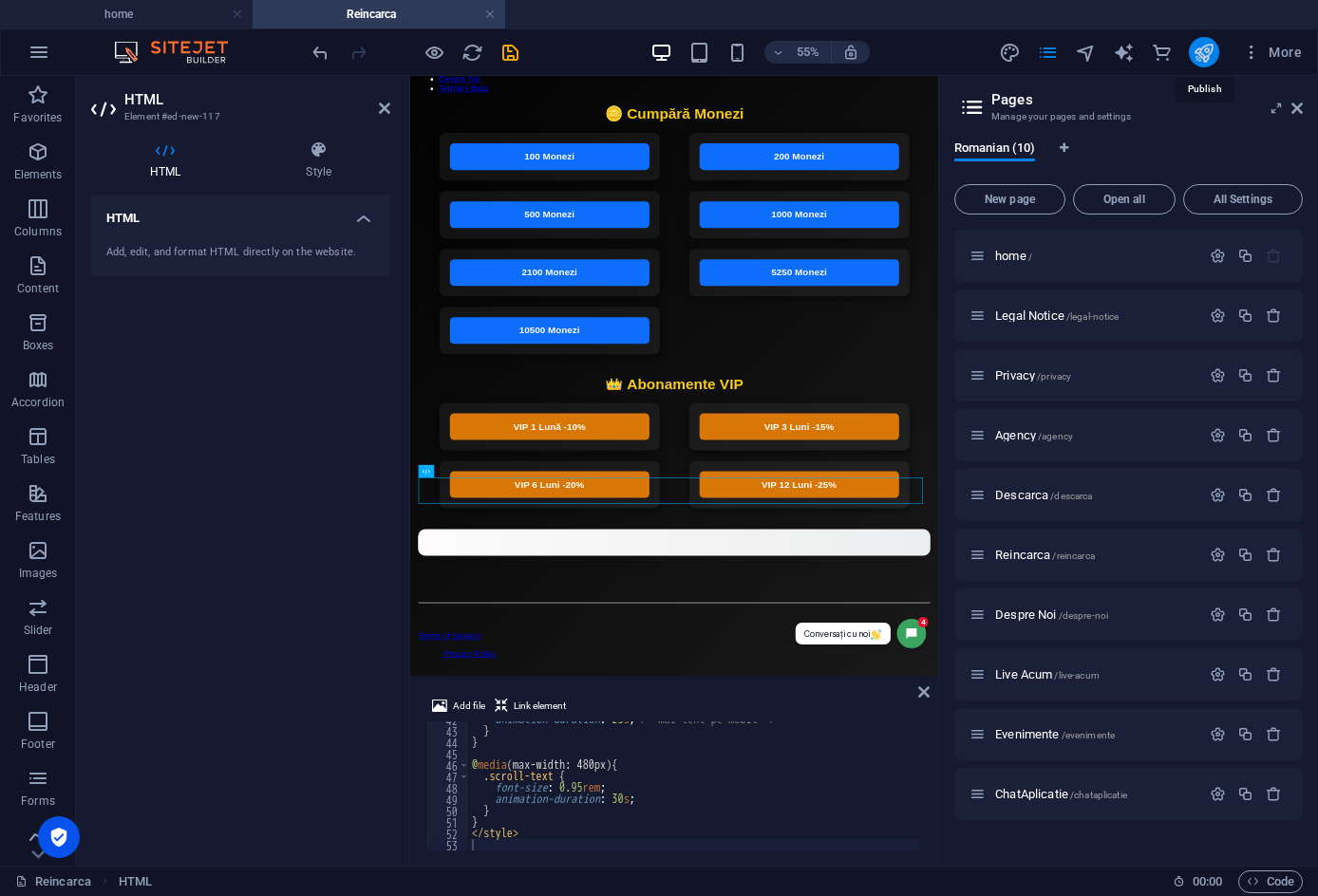 click at bounding box center (1203, 52) 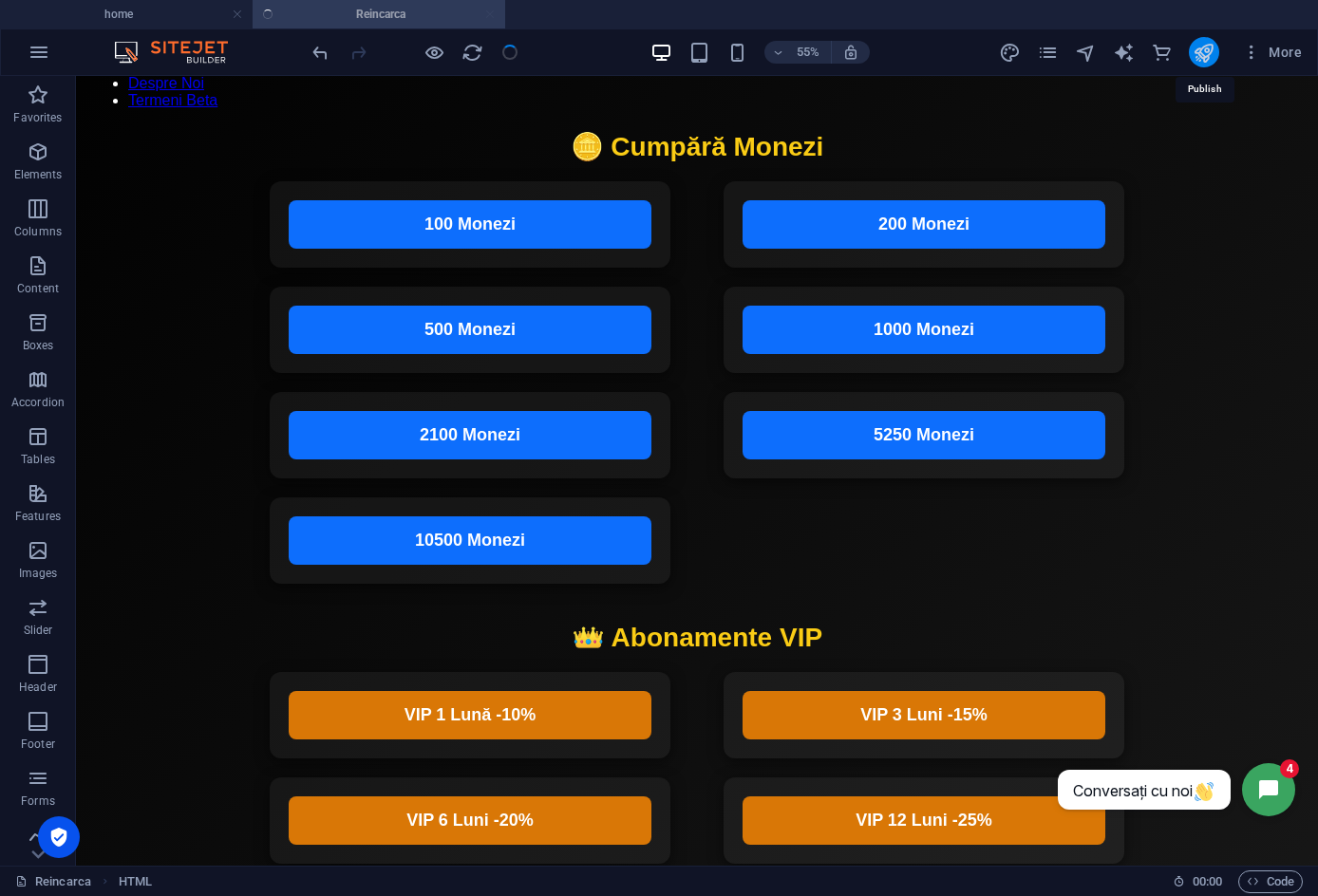 scroll, scrollTop: 468, scrollLeft: 0, axis: vertical 